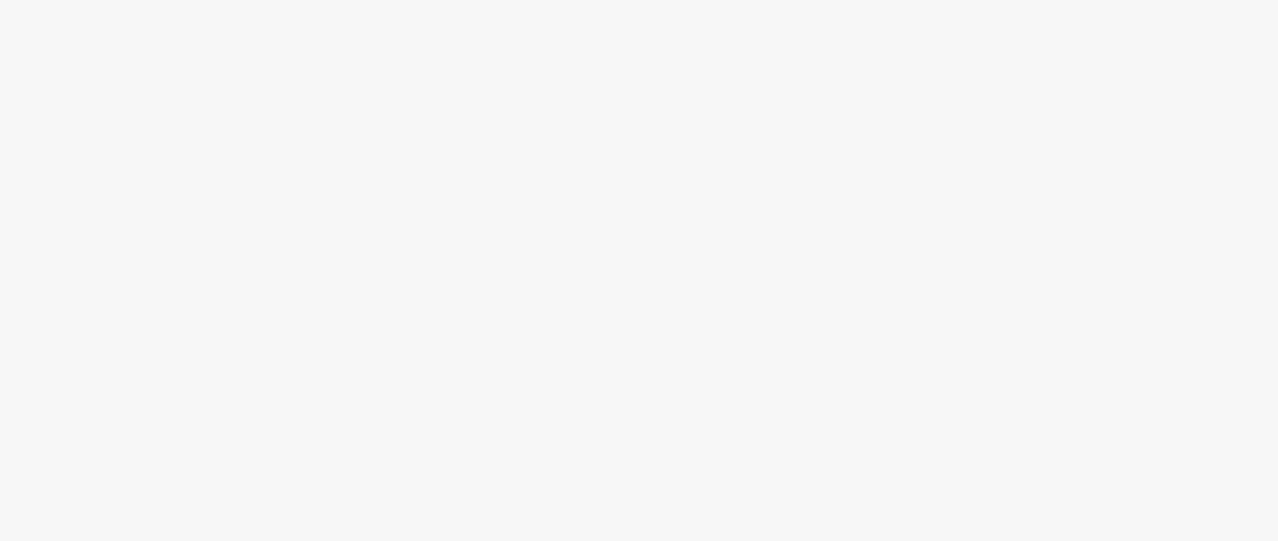 scroll, scrollTop: 0, scrollLeft: 0, axis: both 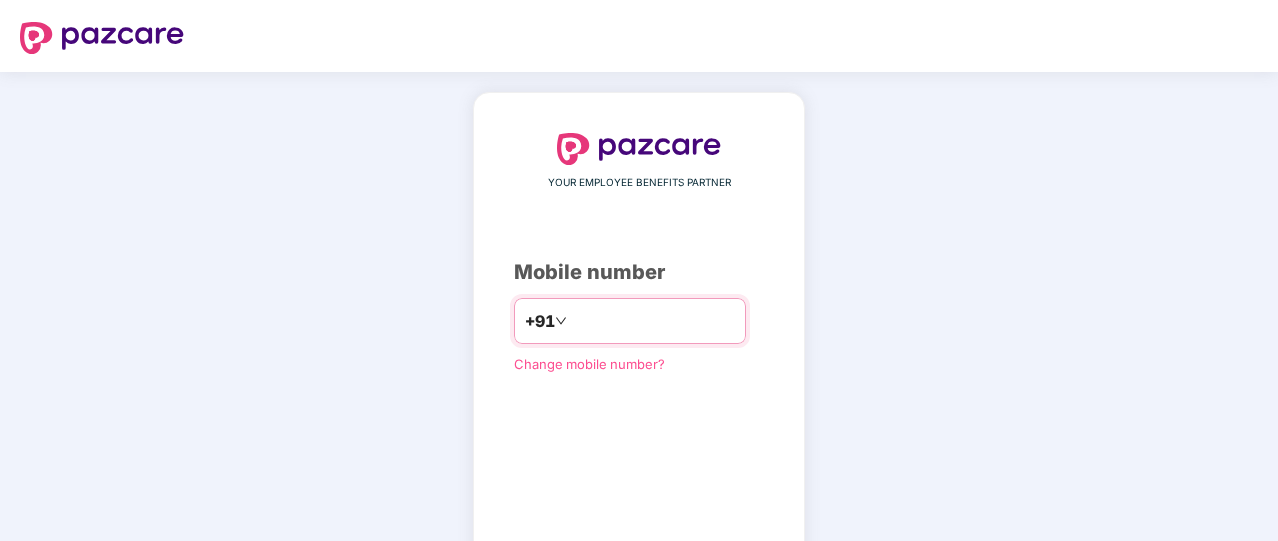type on "**********" 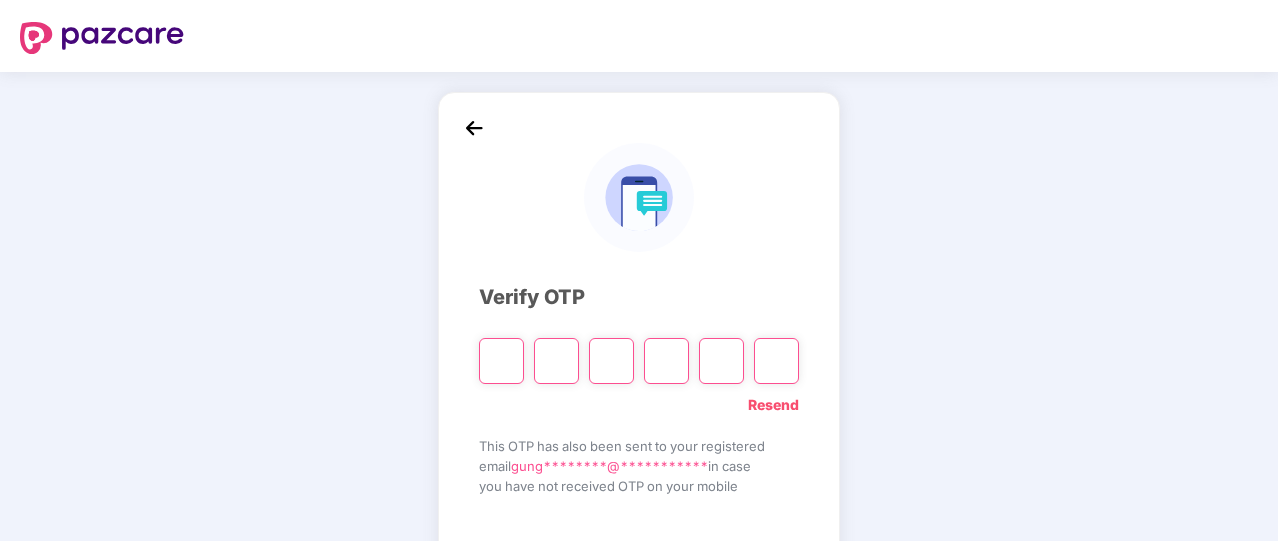 type on "*" 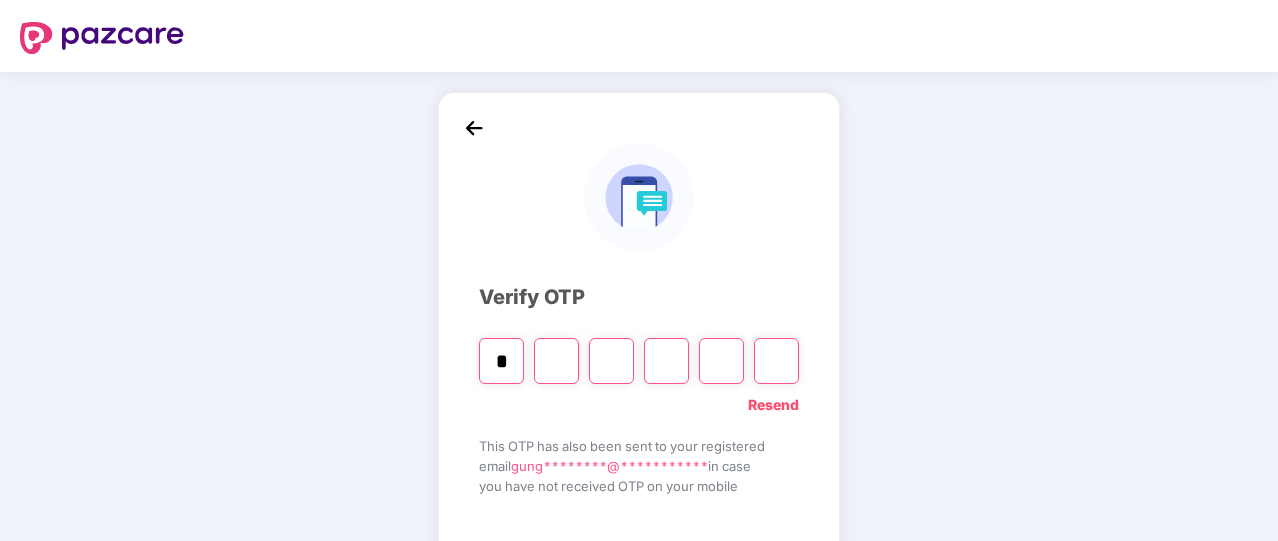 type on "*" 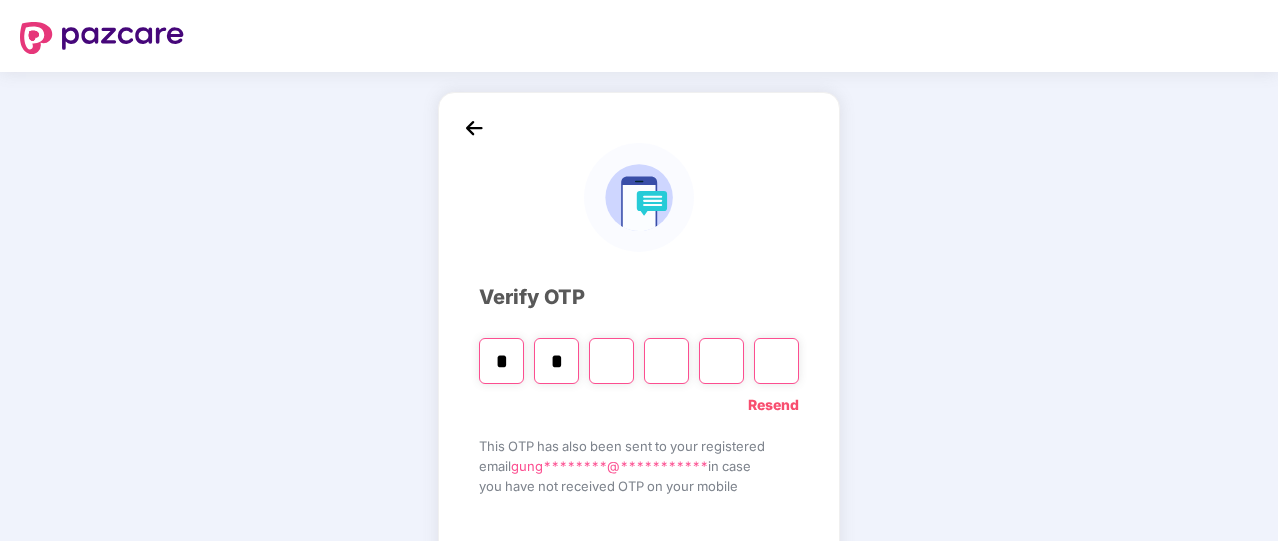 type on "*" 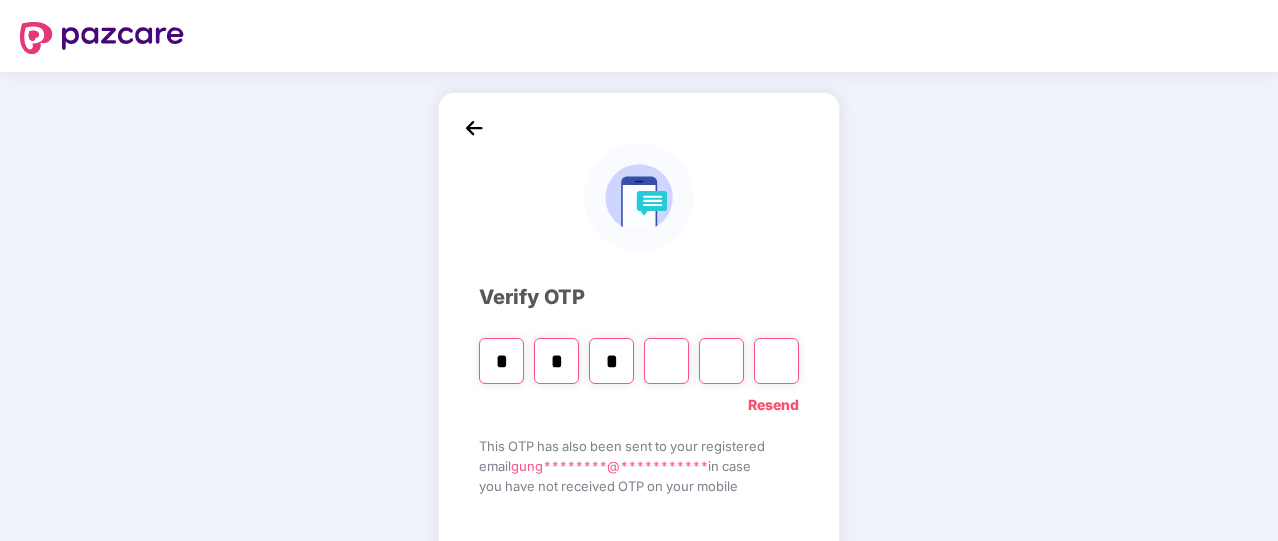 type on "*" 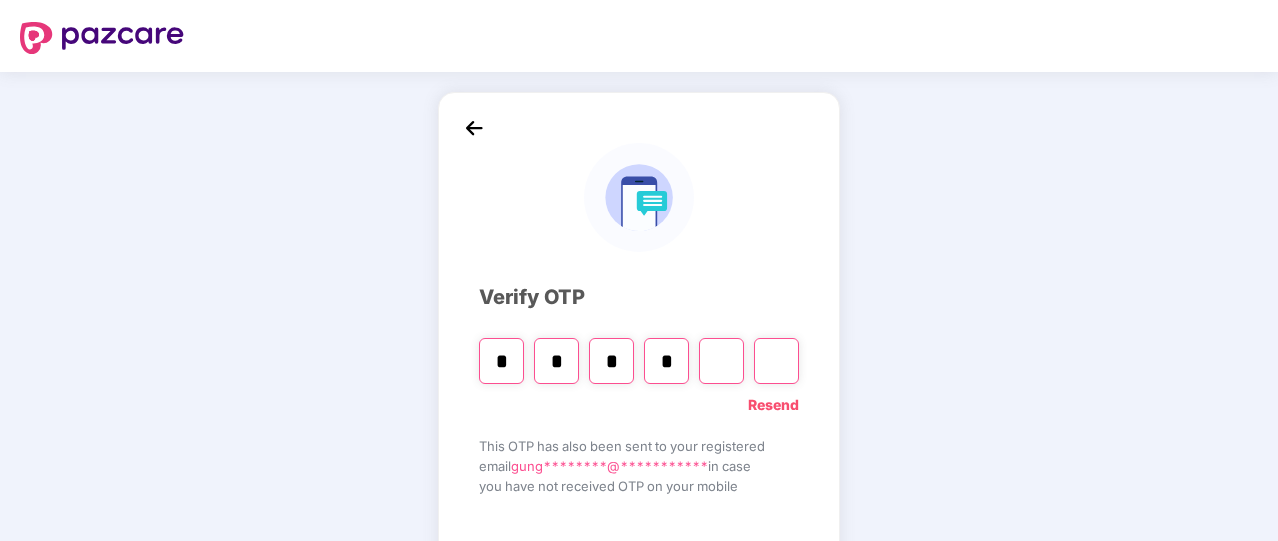 type on "*" 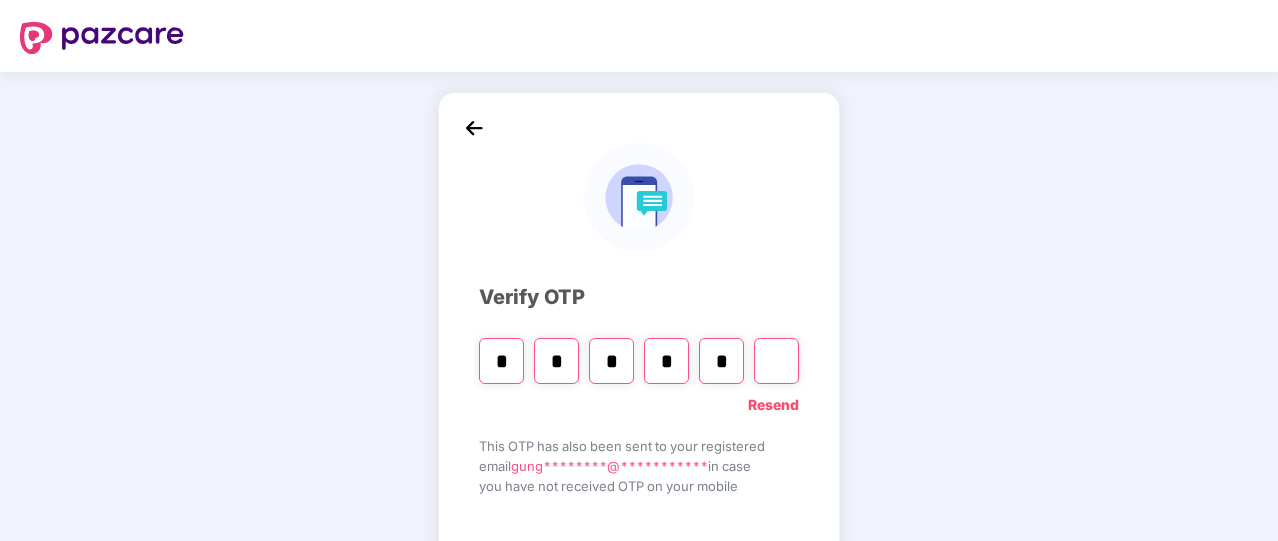 type on "*" 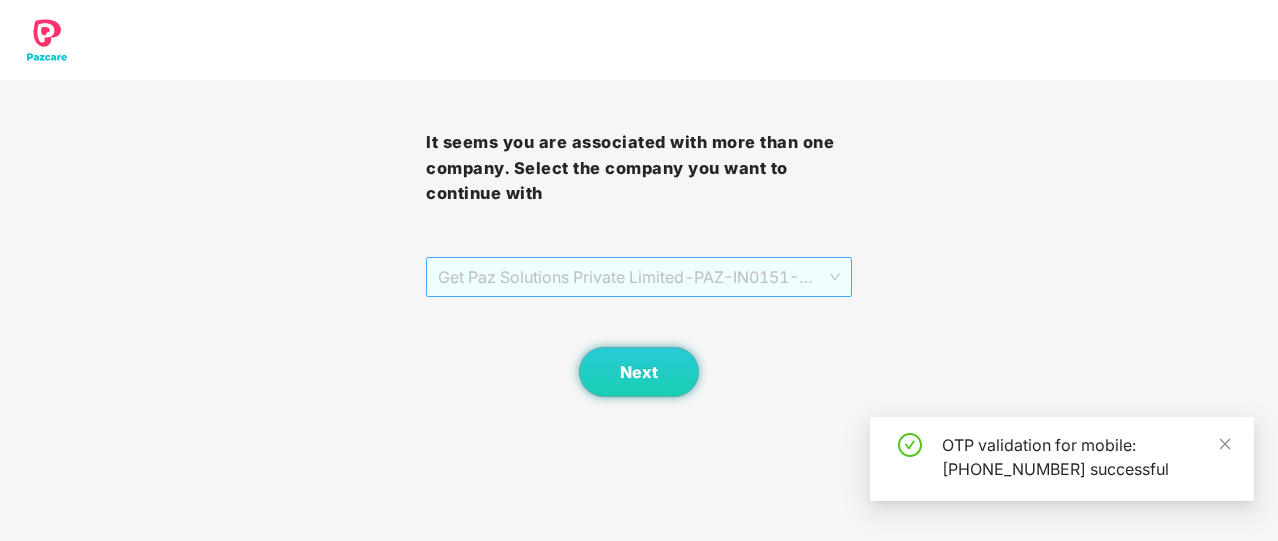 click on "Get Paz Solutions Private Limited  -  PAZ-IN0151  -  EMPLOYEE" at bounding box center (639, 277) 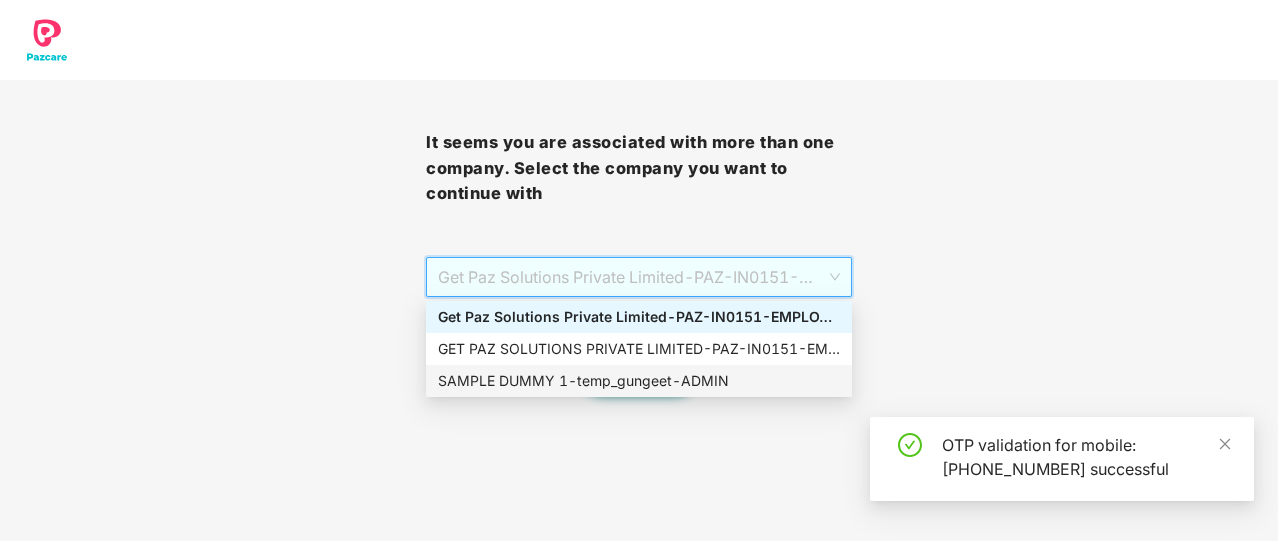 click on "SAMPLE DUMMY 1  -  temp_gungeet  -  ADMIN" at bounding box center (639, 381) 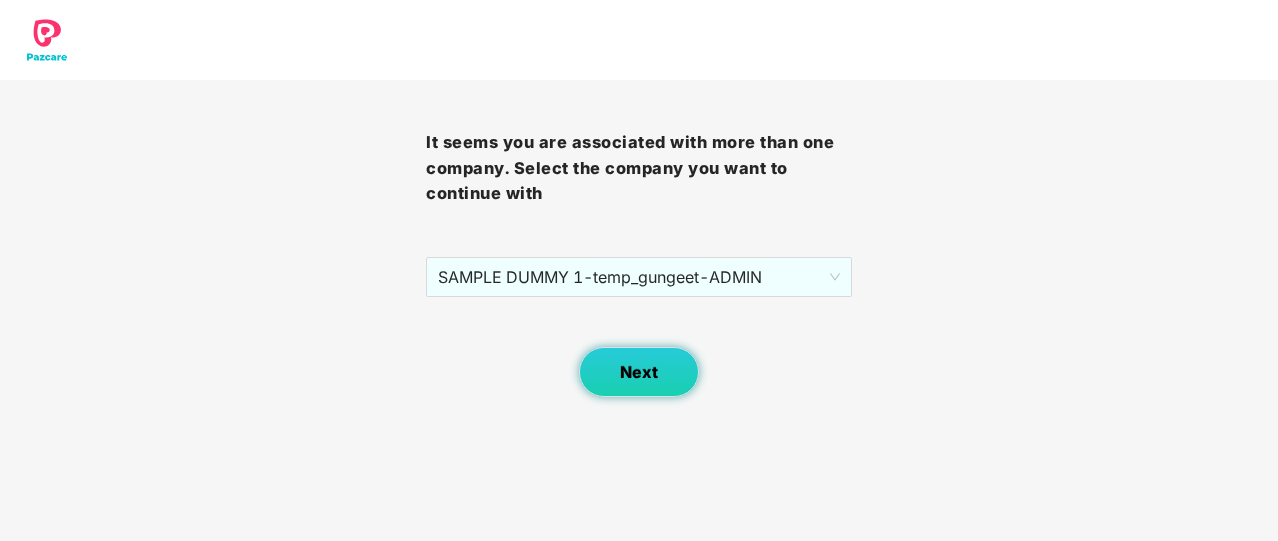 click on "Next" at bounding box center [639, 372] 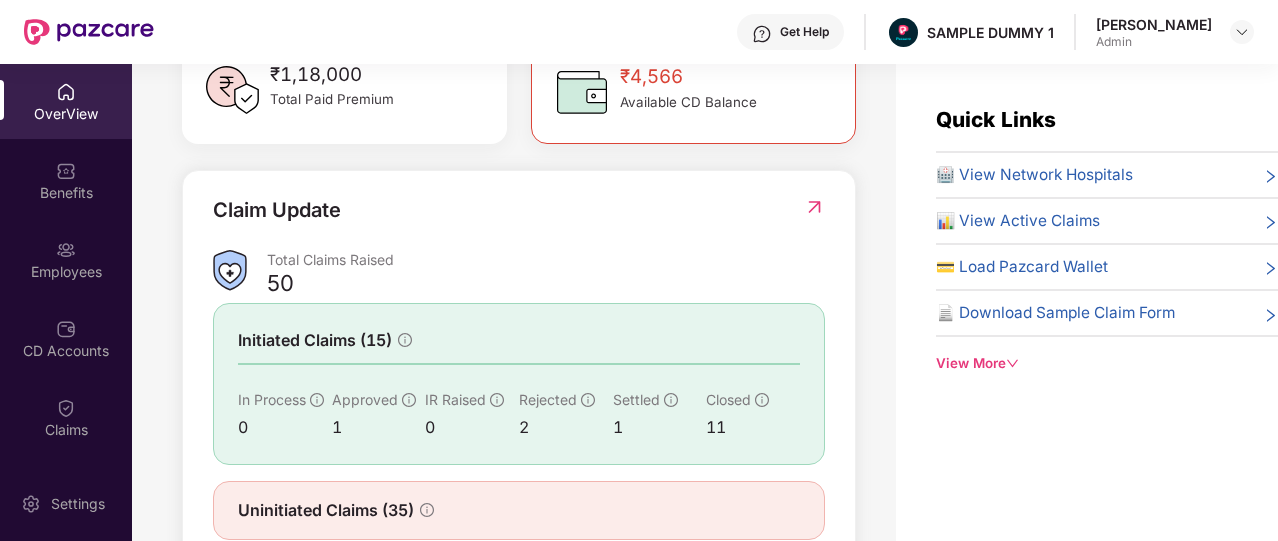 scroll, scrollTop: 693, scrollLeft: 0, axis: vertical 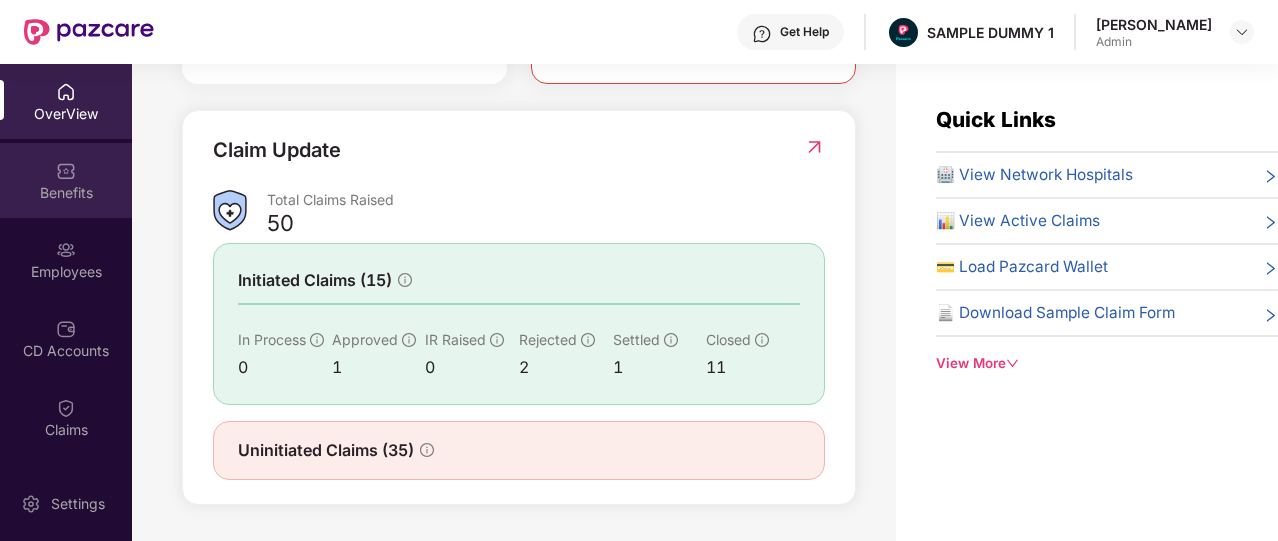 click on "Benefits" at bounding box center (66, 180) 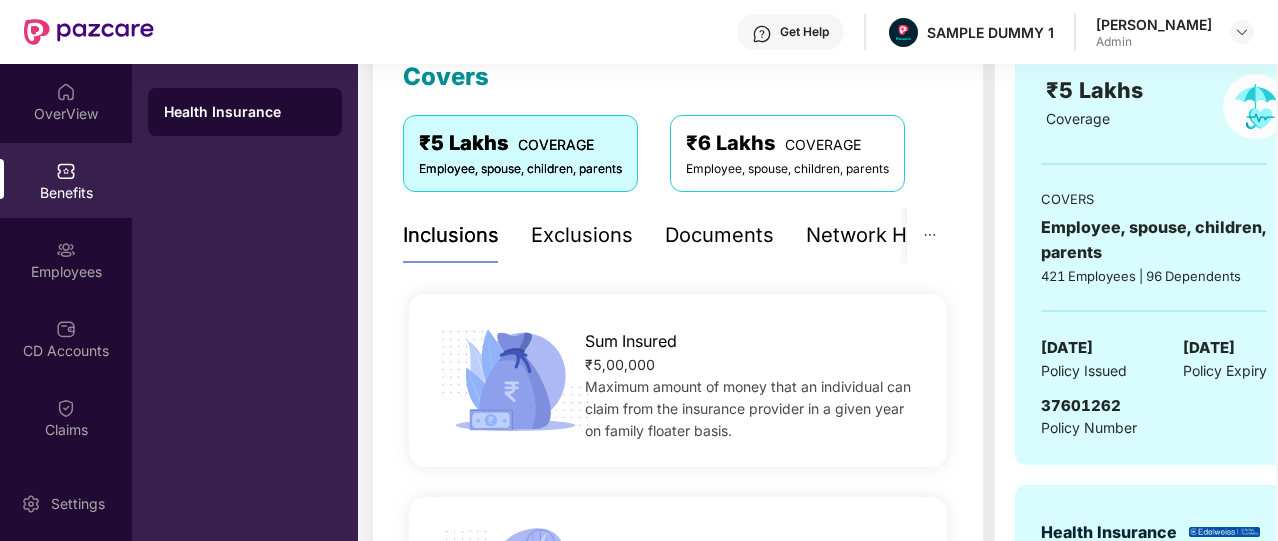 scroll, scrollTop: 298, scrollLeft: 0, axis: vertical 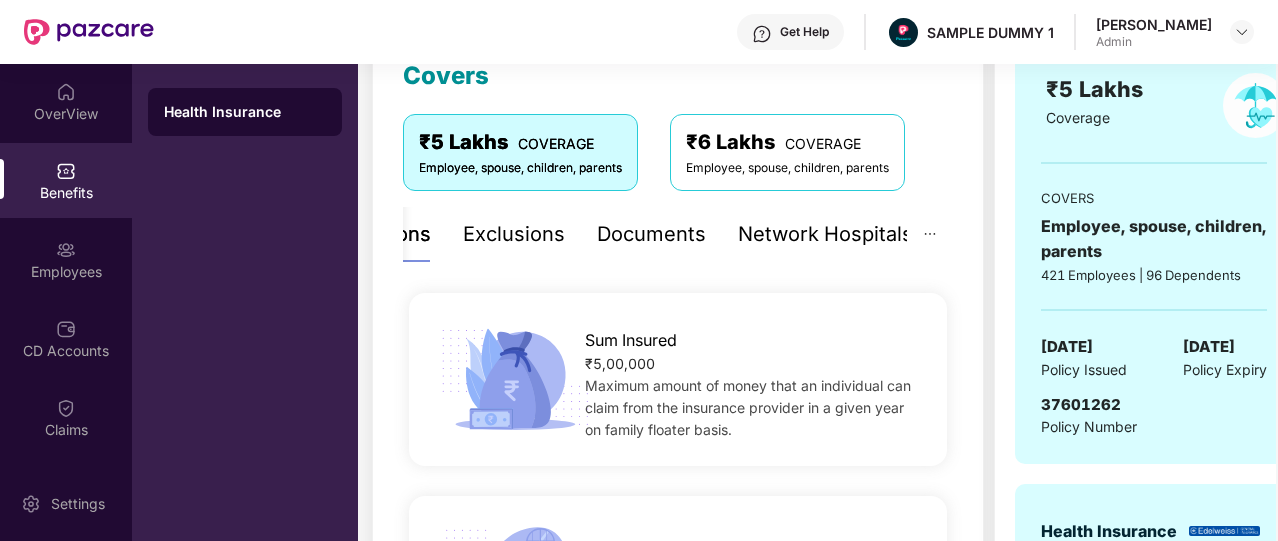 click on "Exclusions" at bounding box center [514, 234] 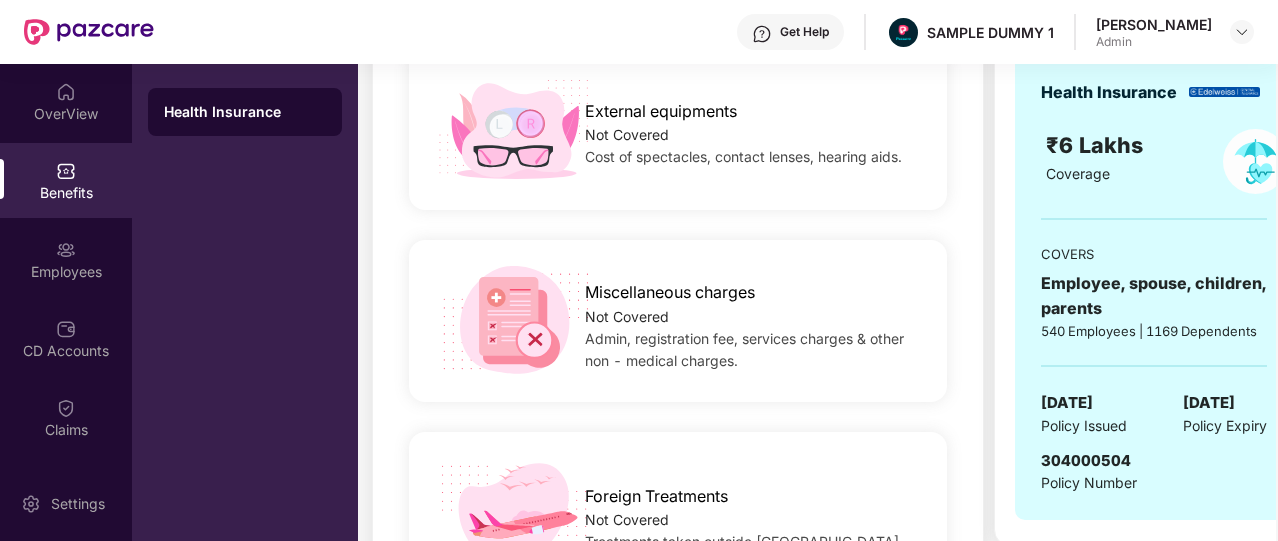 scroll, scrollTop: 273, scrollLeft: 0, axis: vertical 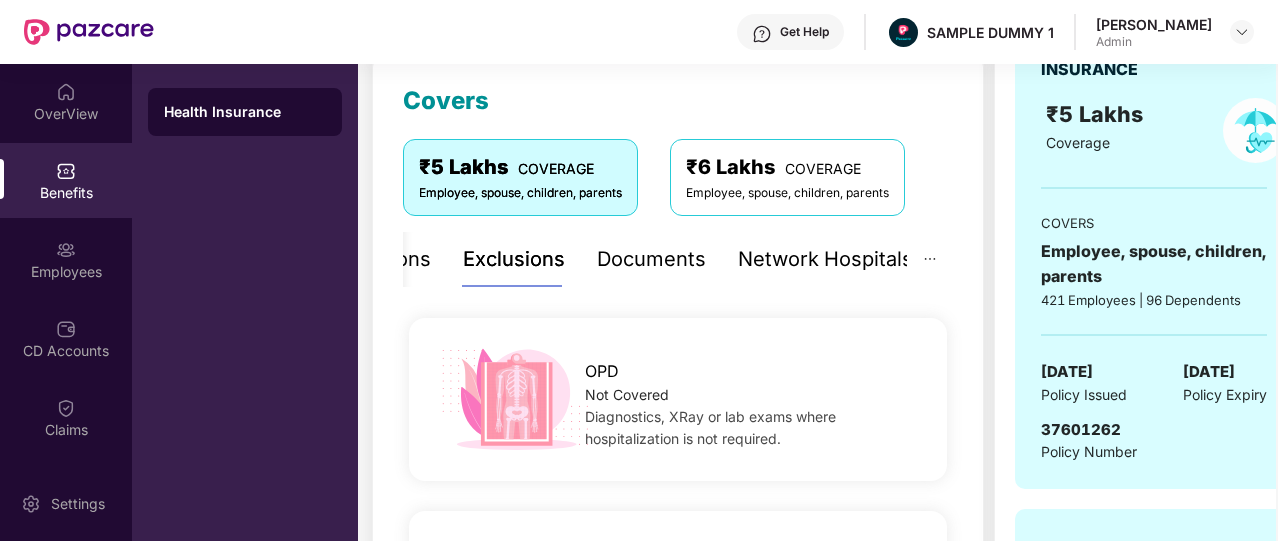 click on "Documents" at bounding box center (651, 259) 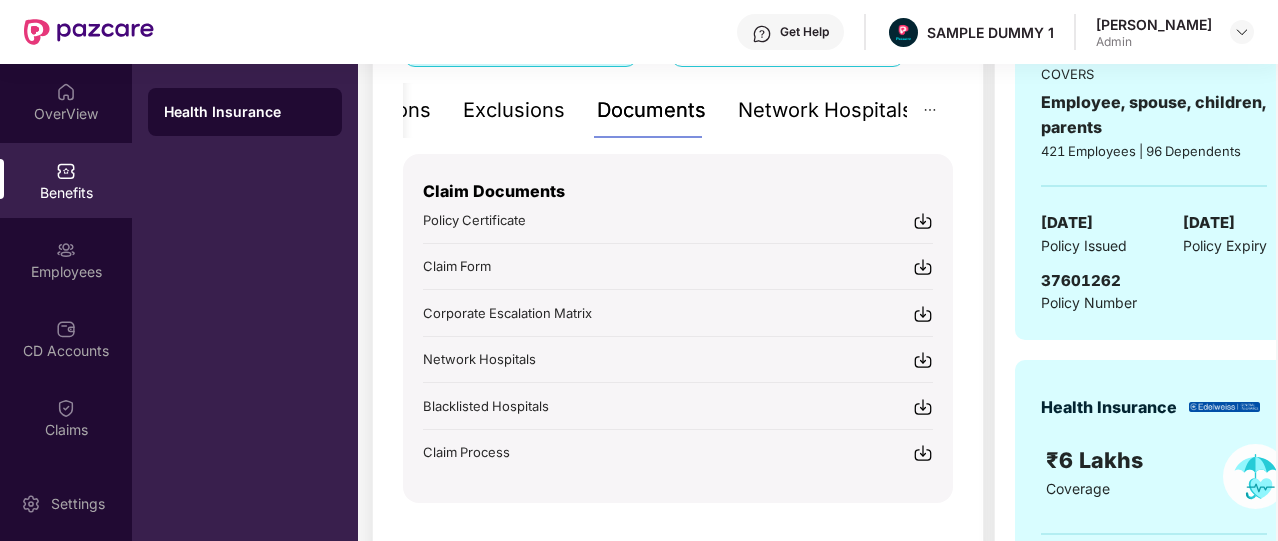 scroll, scrollTop: 410, scrollLeft: 0, axis: vertical 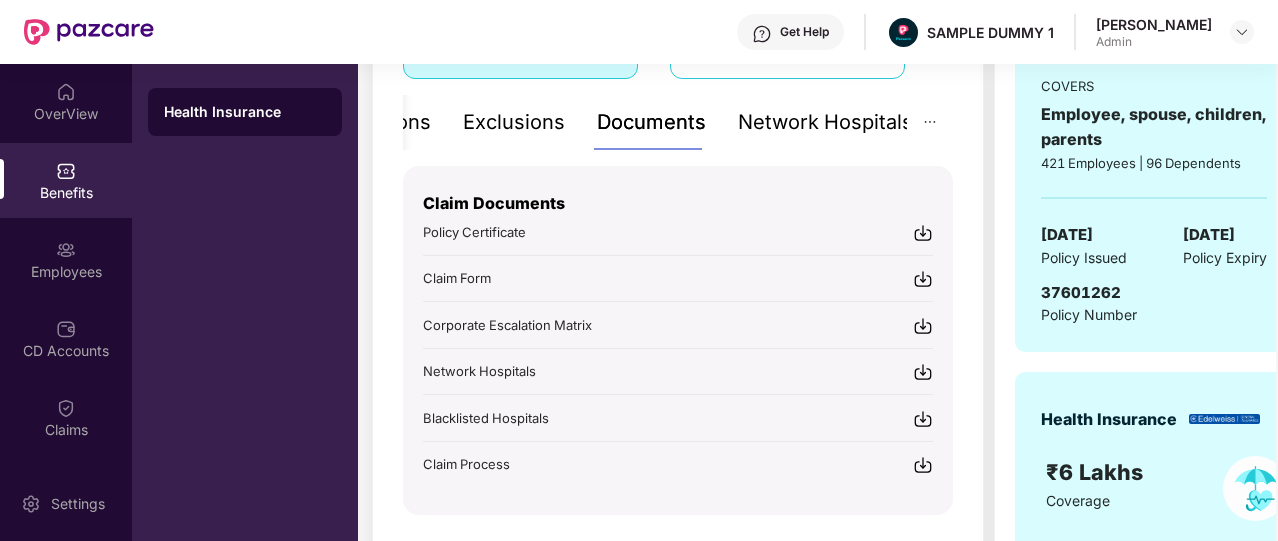 click on "Network Hospitals" at bounding box center [825, 122] 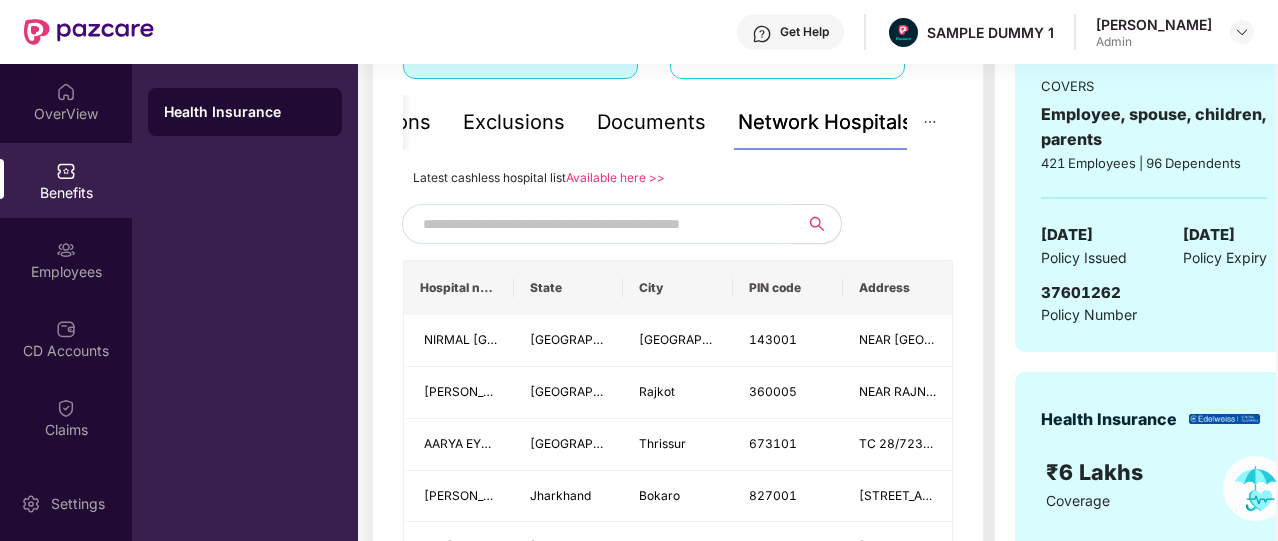 click at bounding box center [594, 224] 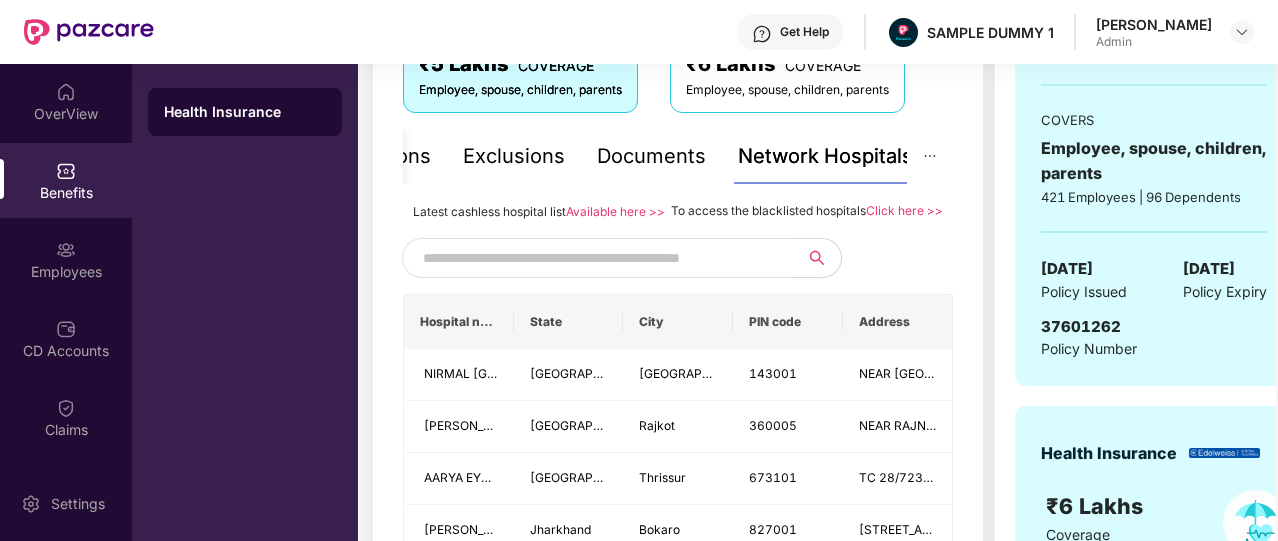 scroll, scrollTop: 374, scrollLeft: 0, axis: vertical 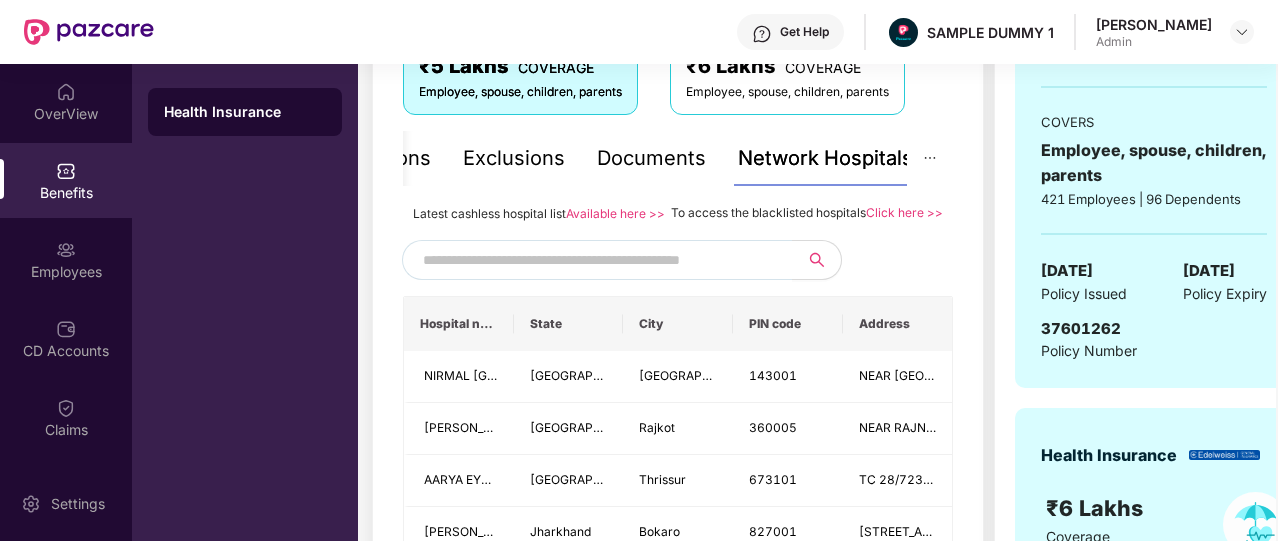 click at bounding box center [594, 260] 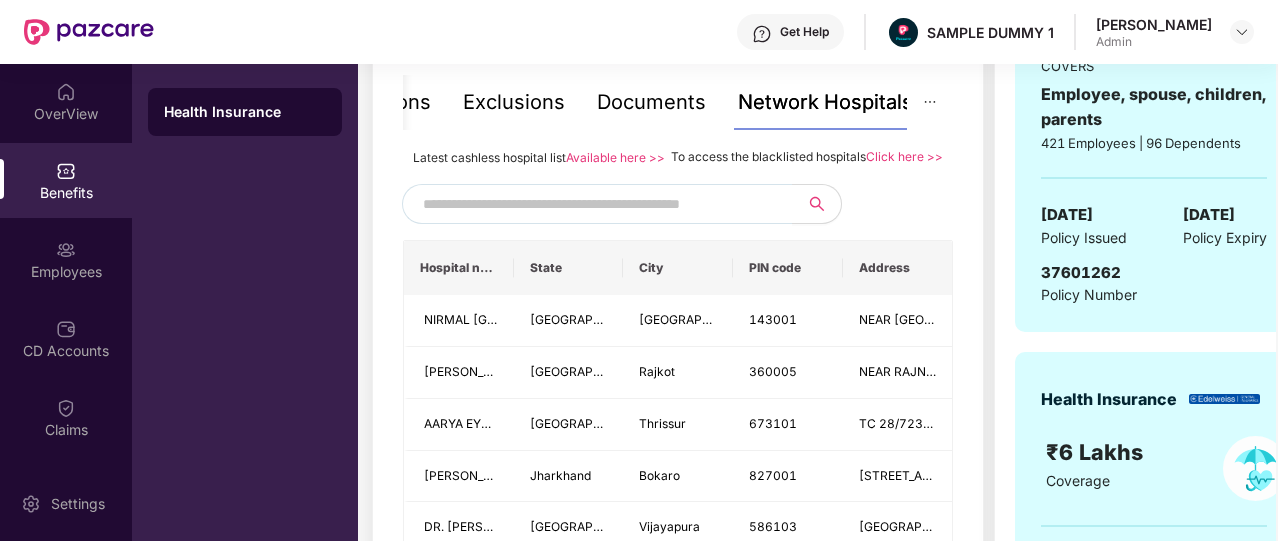 scroll, scrollTop: 429, scrollLeft: 0, axis: vertical 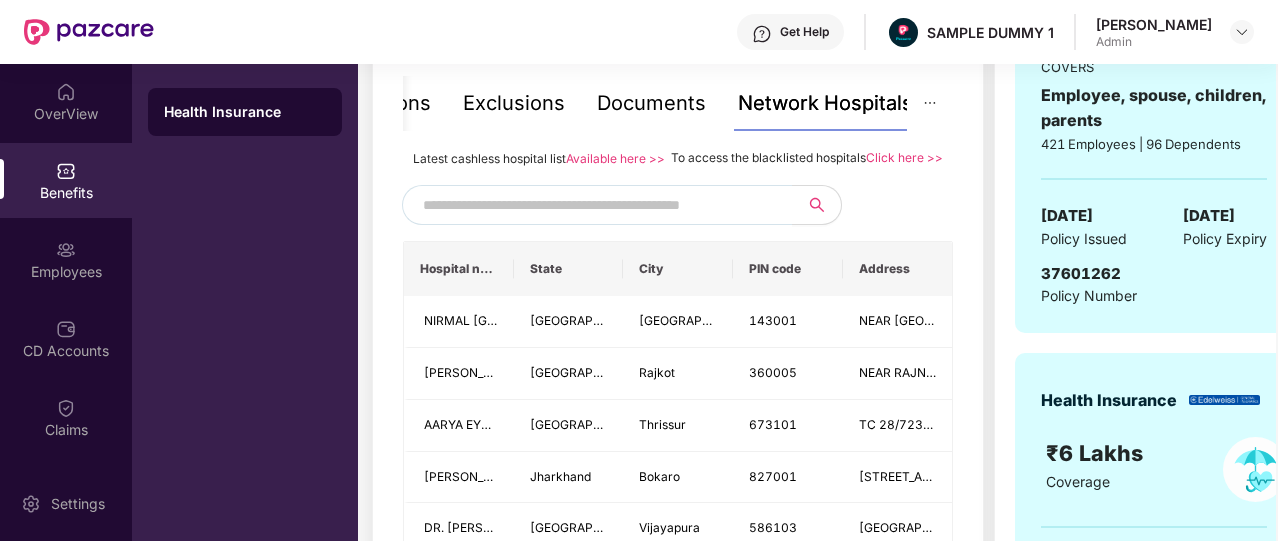 click at bounding box center (594, 205) 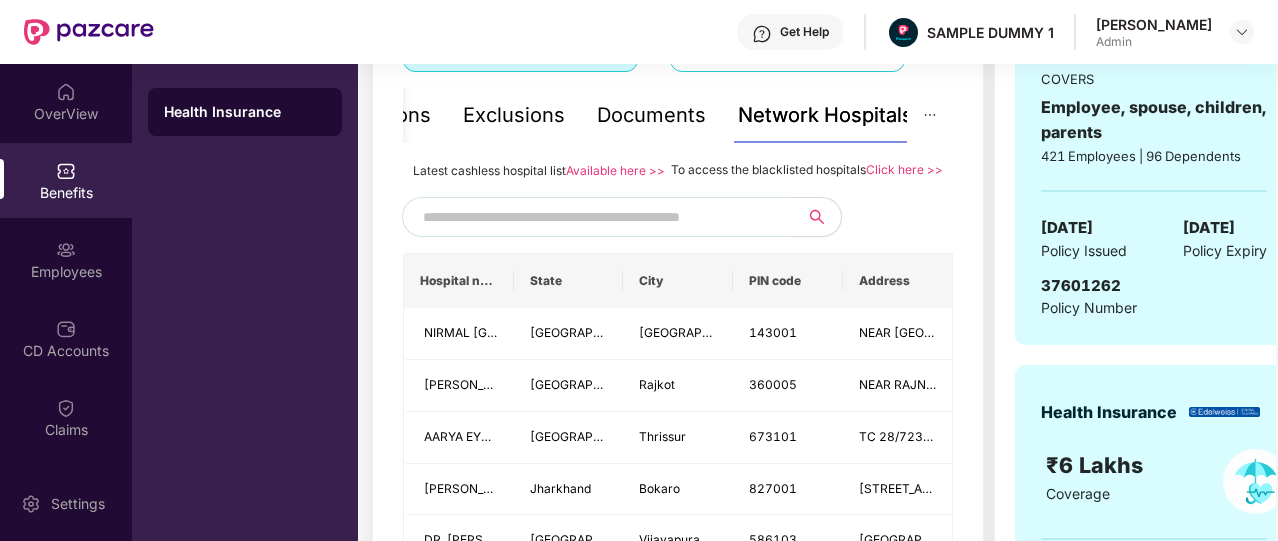 scroll, scrollTop: 416, scrollLeft: 0, axis: vertical 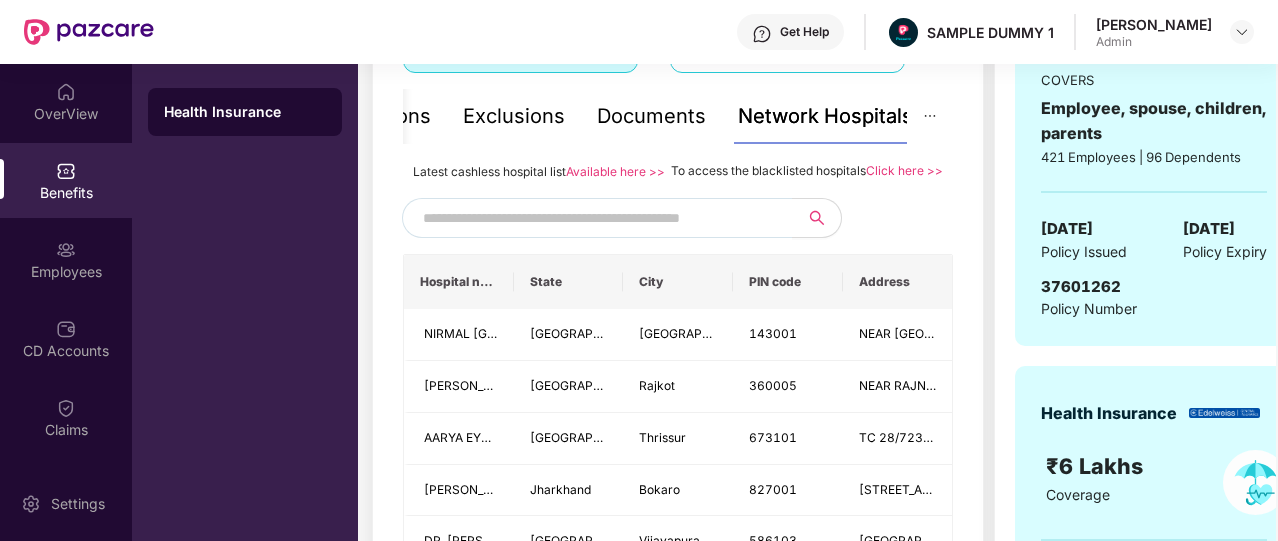 click at bounding box center [594, 218] 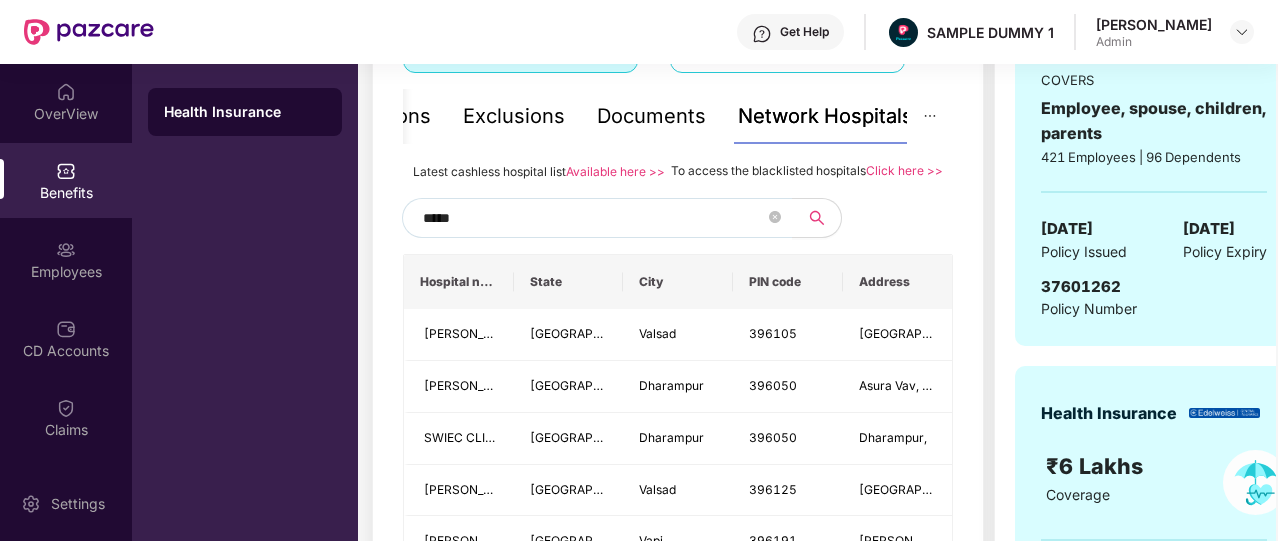 type on "******" 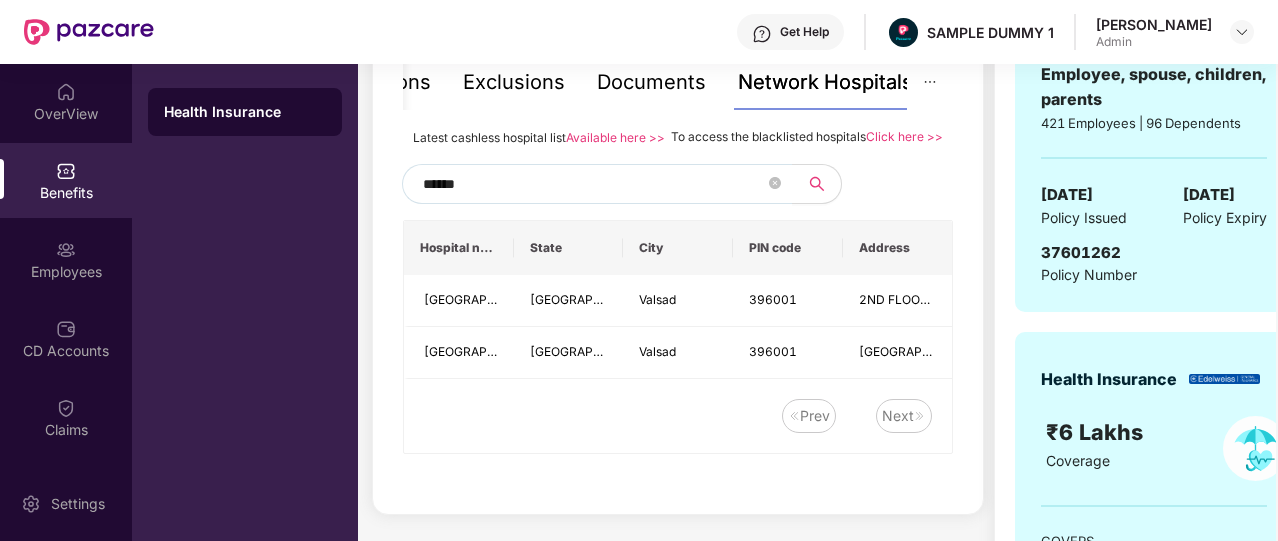 scroll, scrollTop: 488, scrollLeft: 0, axis: vertical 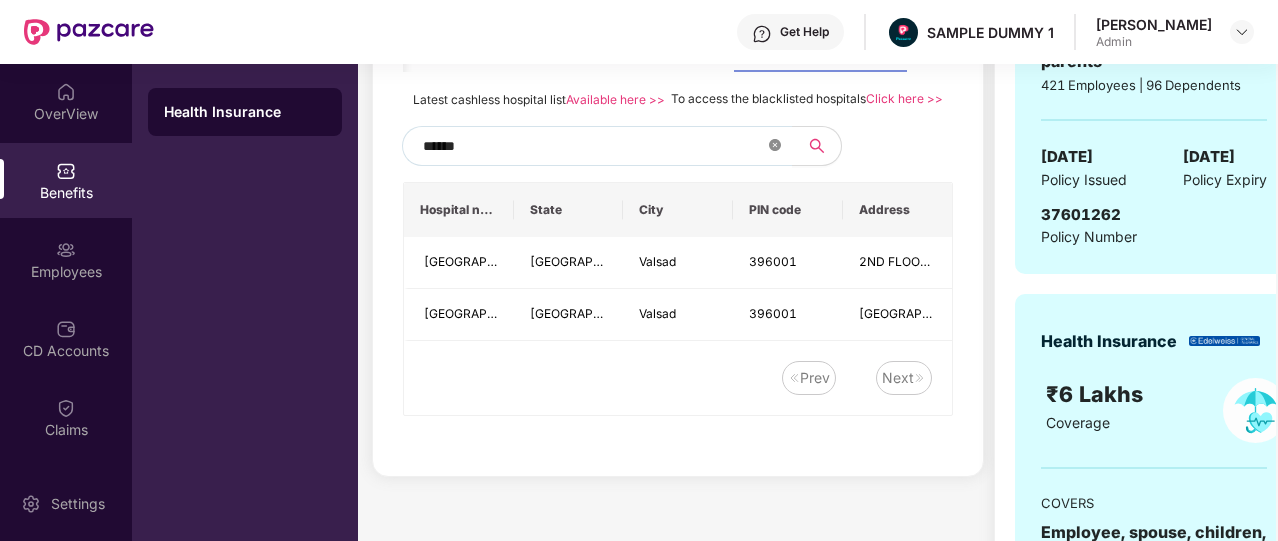 click 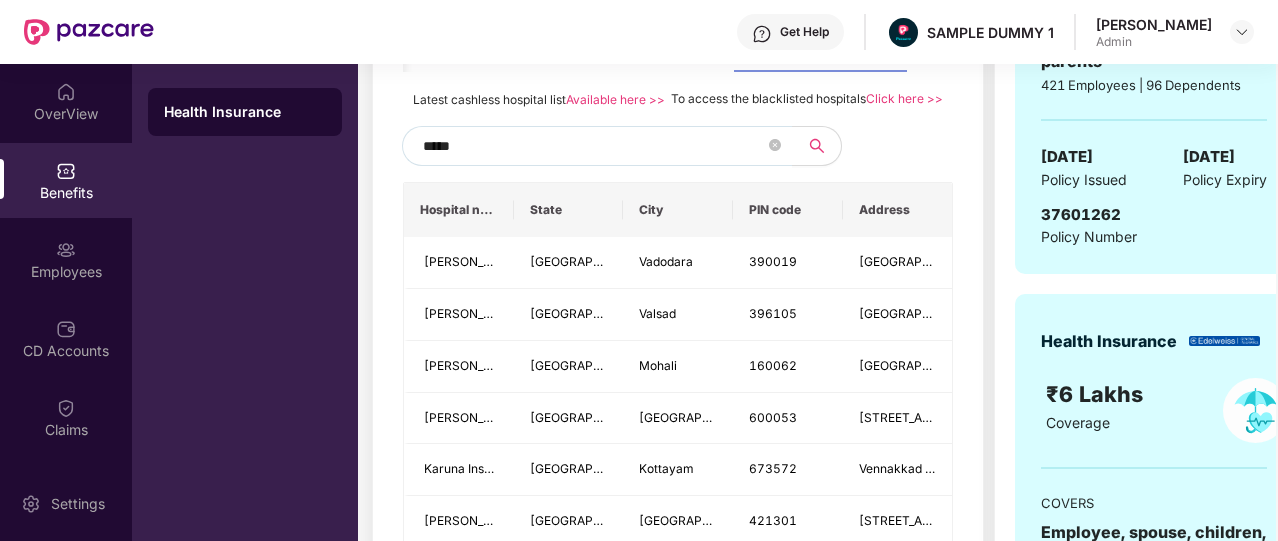 type on "******" 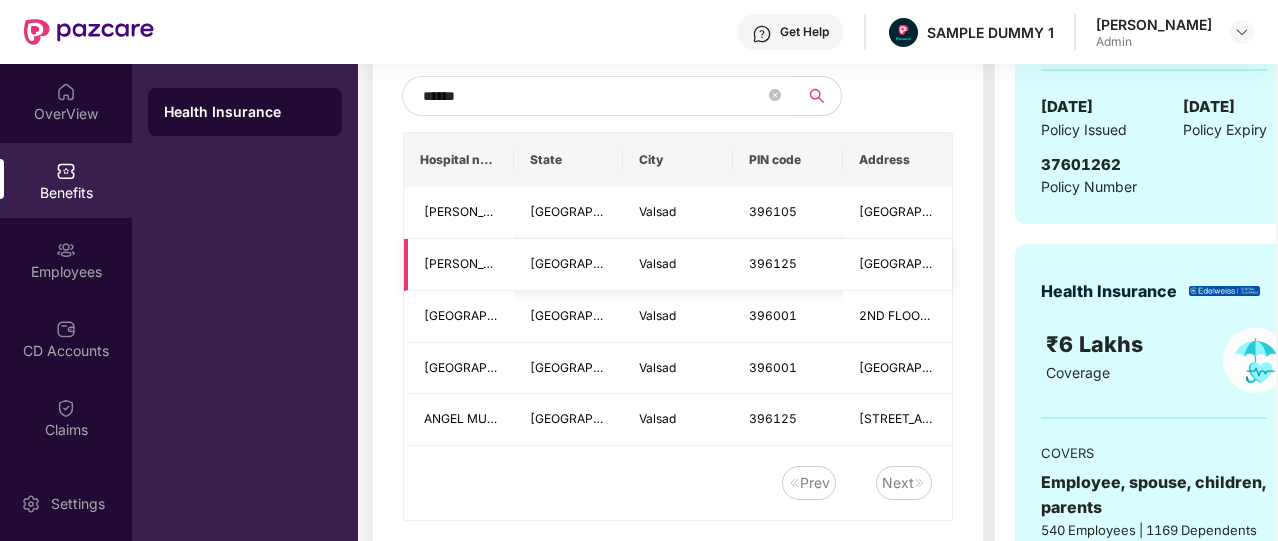 scroll, scrollTop: 540, scrollLeft: 0, axis: vertical 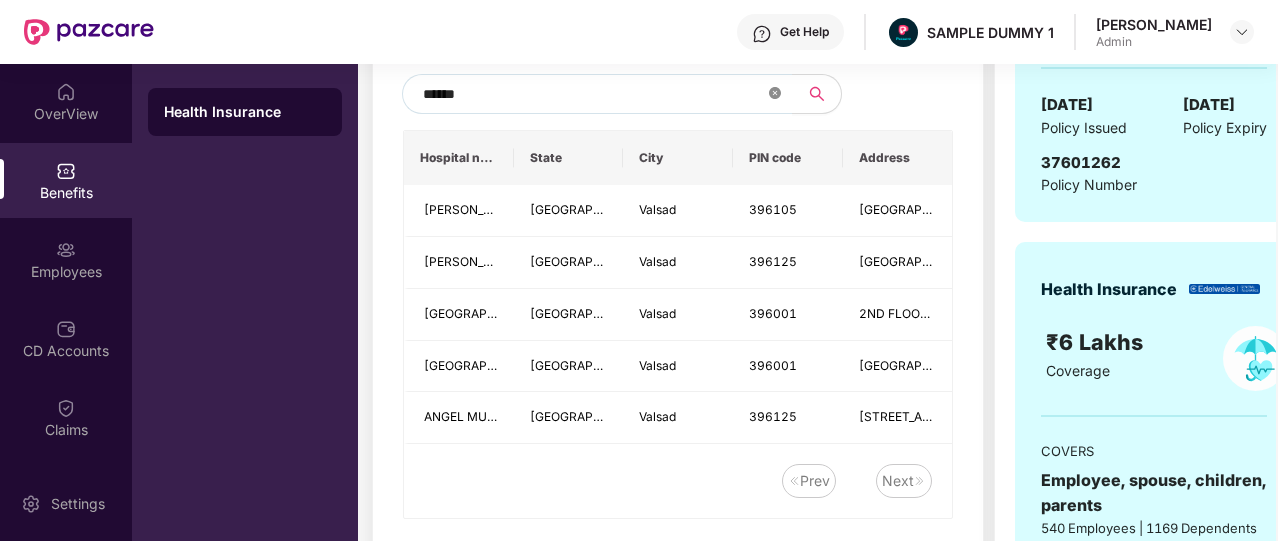 click 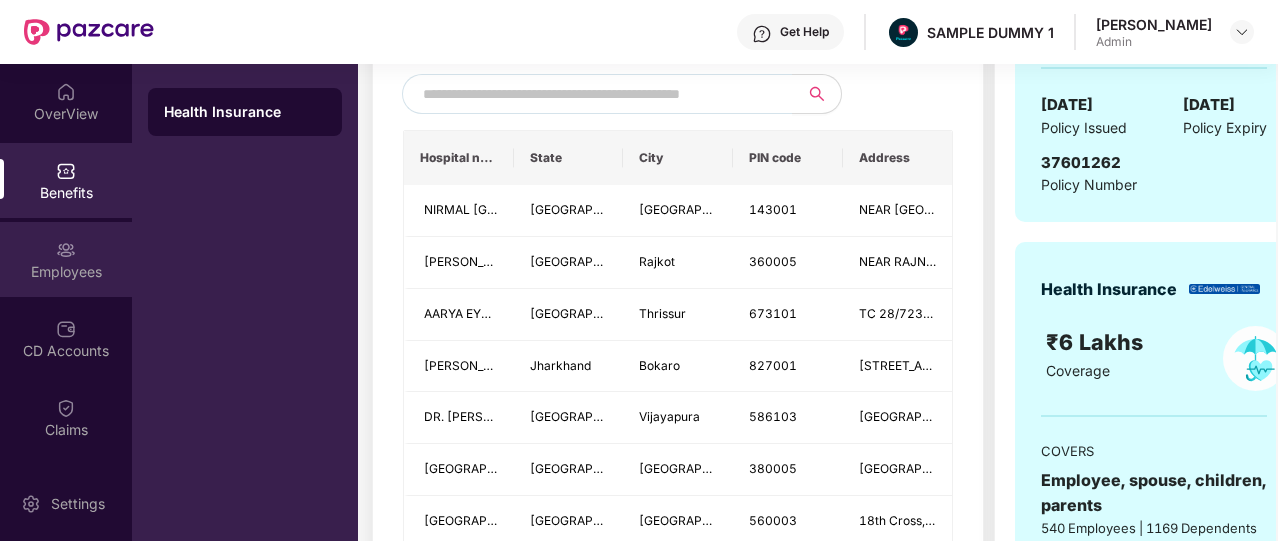 click on "Employees" at bounding box center [66, 272] 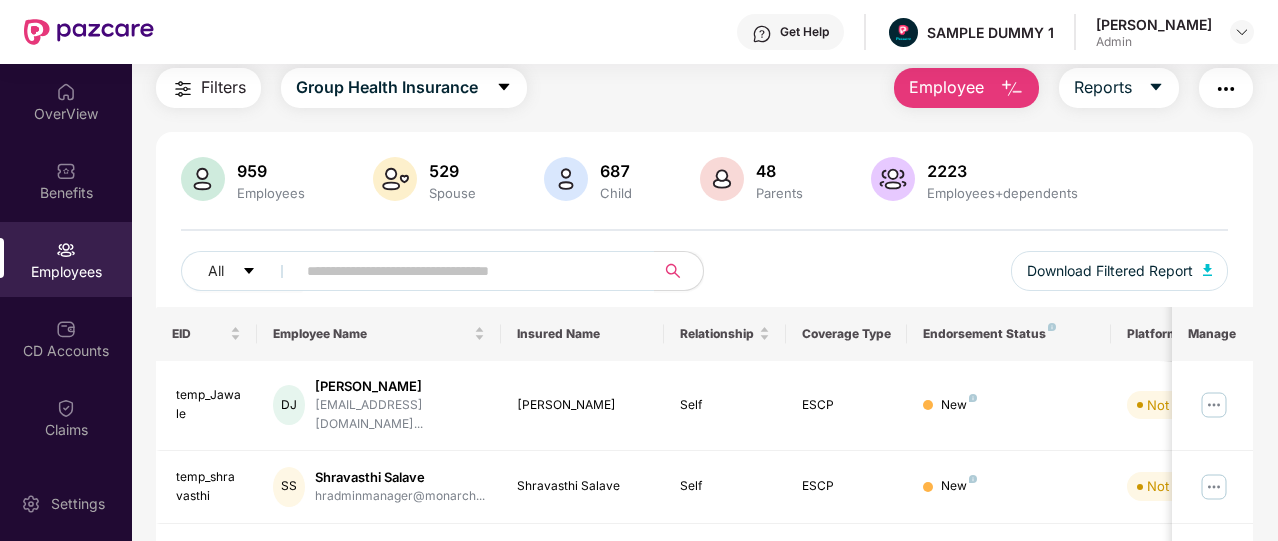 scroll, scrollTop: 0, scrollLeft: 0, axis: both 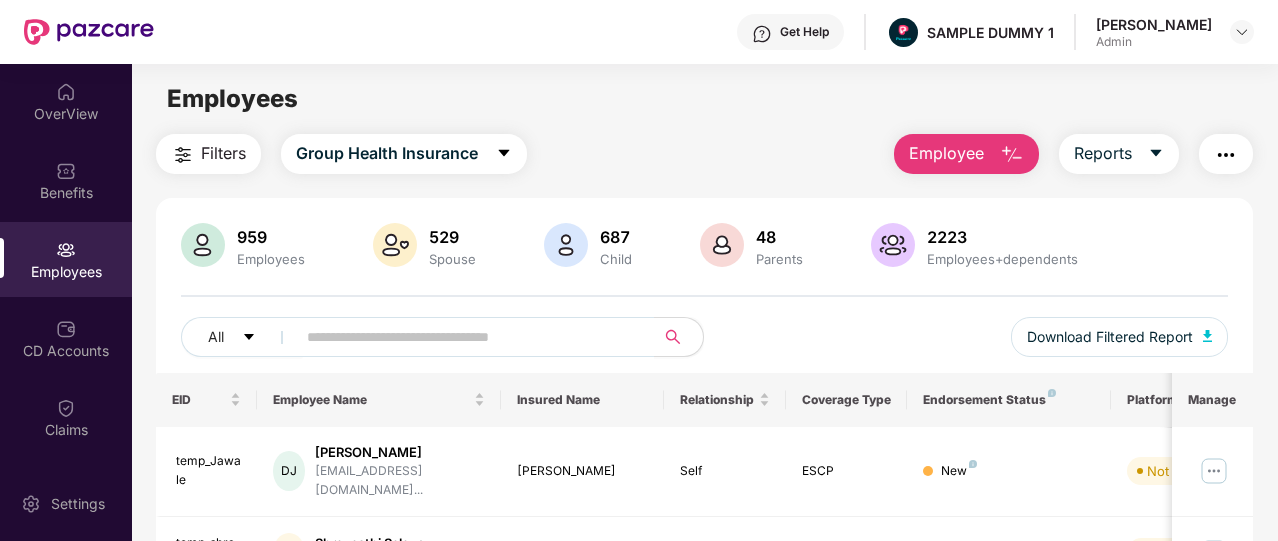 click on "Employee" at bounding box center (946, 153) 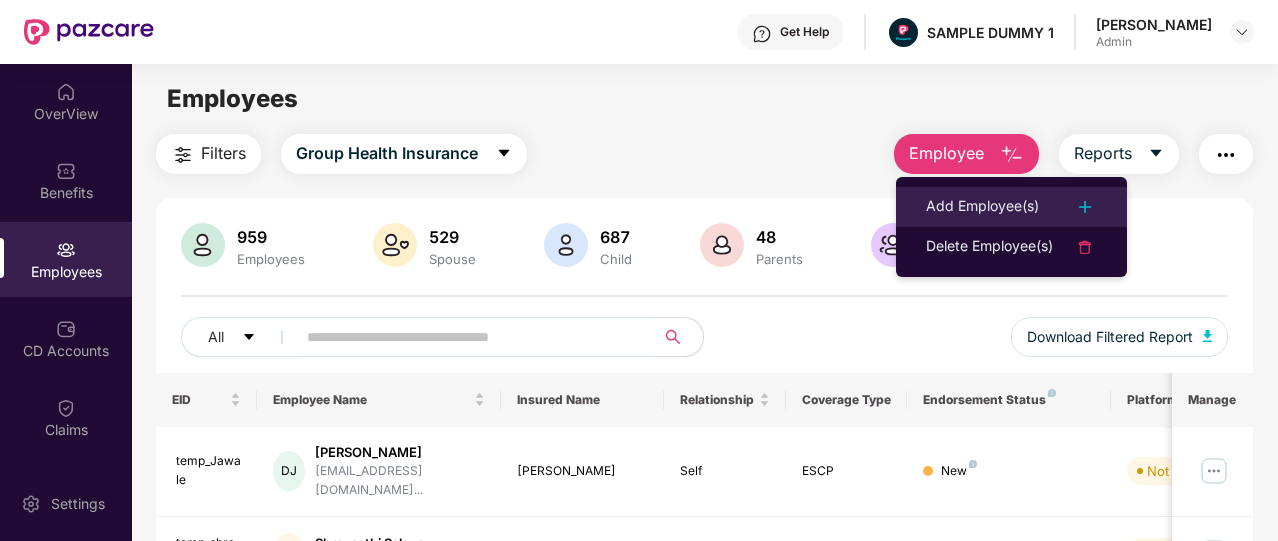 click on "Add Employee(s)" at bounding box center (1011, 207) 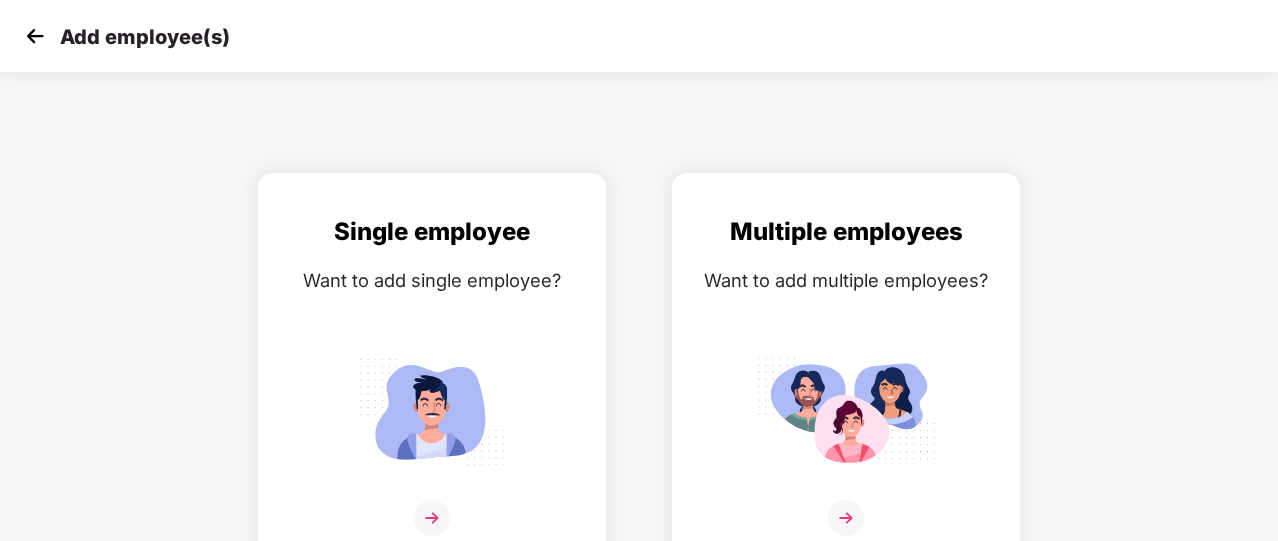 scroll, scrollTop: 24, scrollLeft: 0, axis: vertical 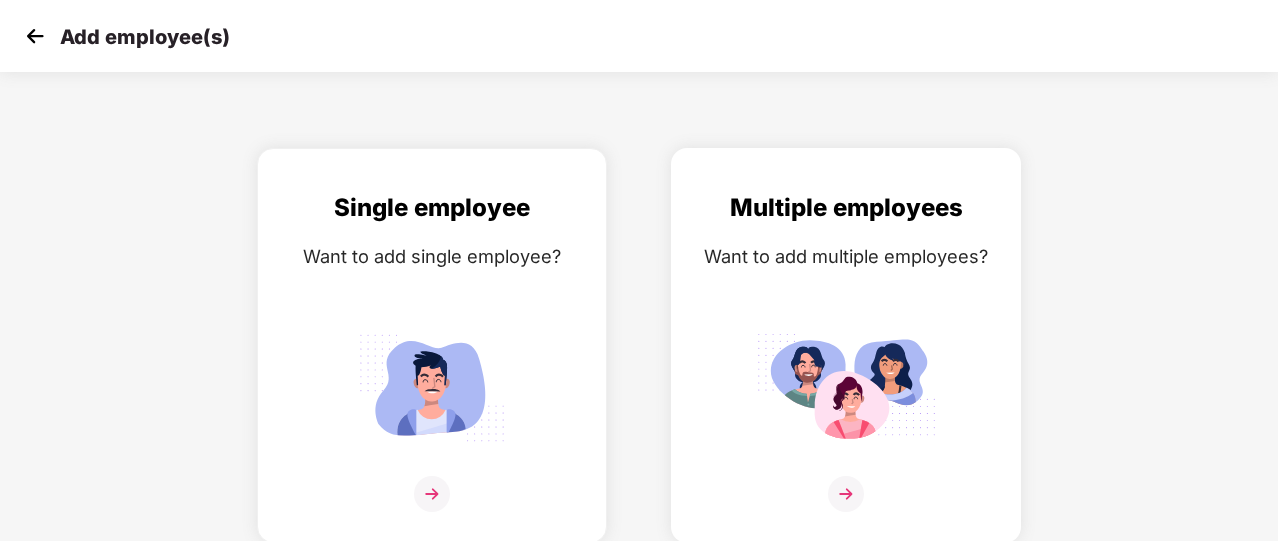 click on "Multiple employees Want to add multiple employees?" at bounding box center [846, 363] 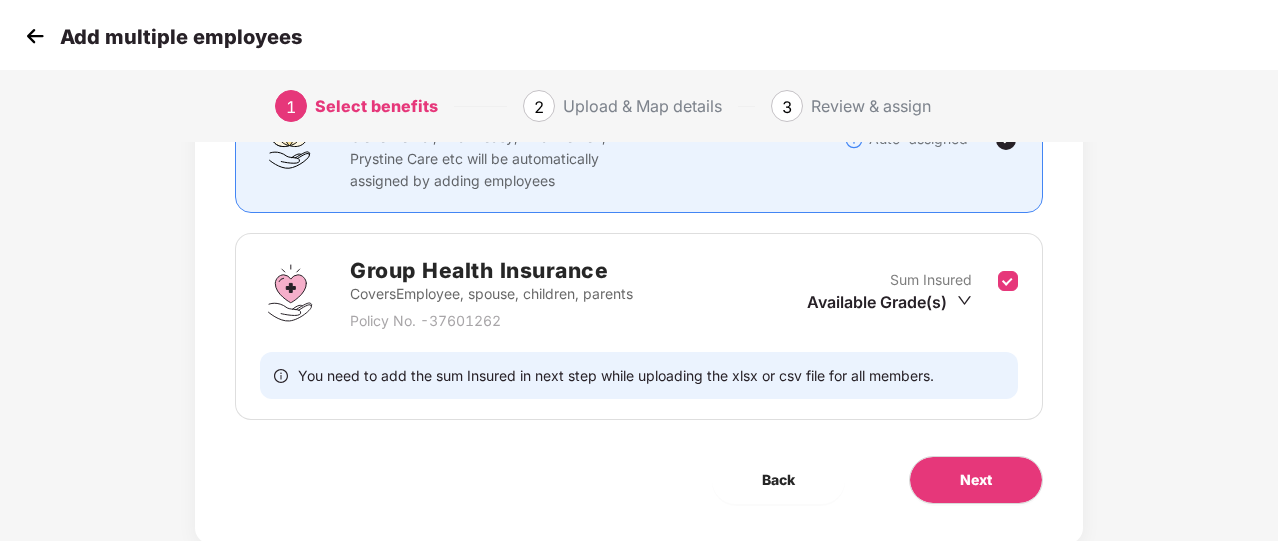 scroll, scrollTop: 263, scrollLeft: 0, axis: vertical 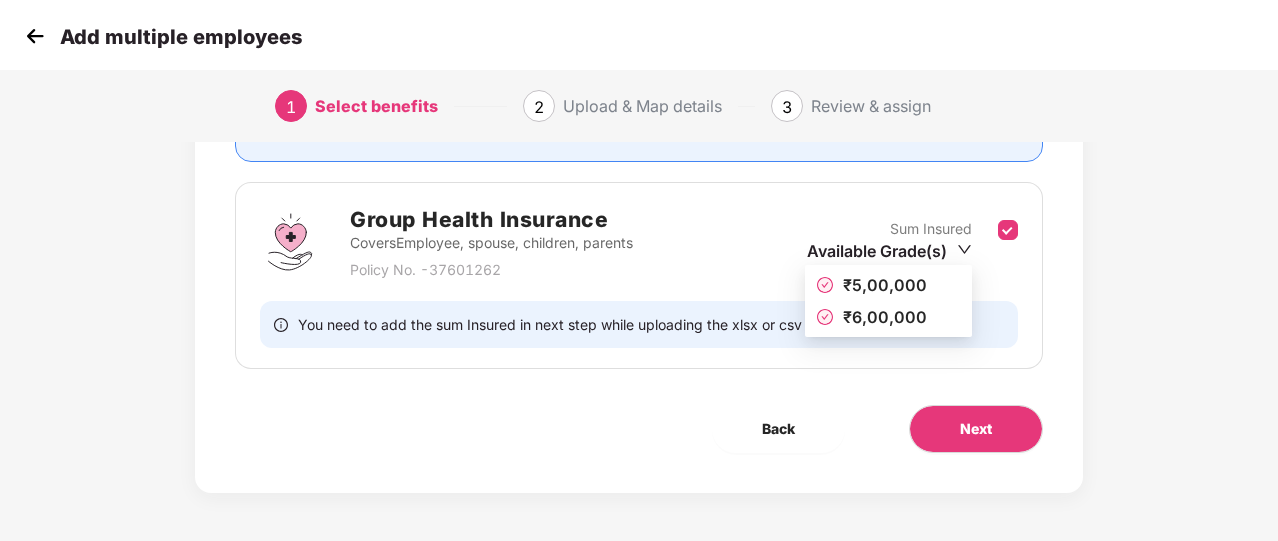 click on "Available Grade(s)" at bounding box center (889, 251) 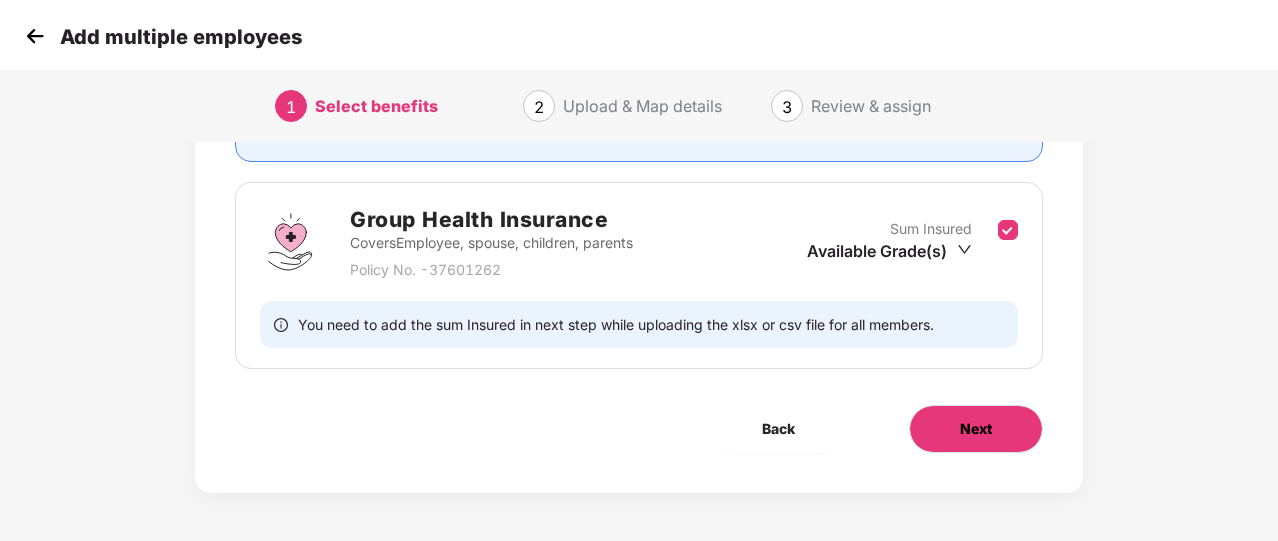 click on "Next" at bounding box center [976, 429] 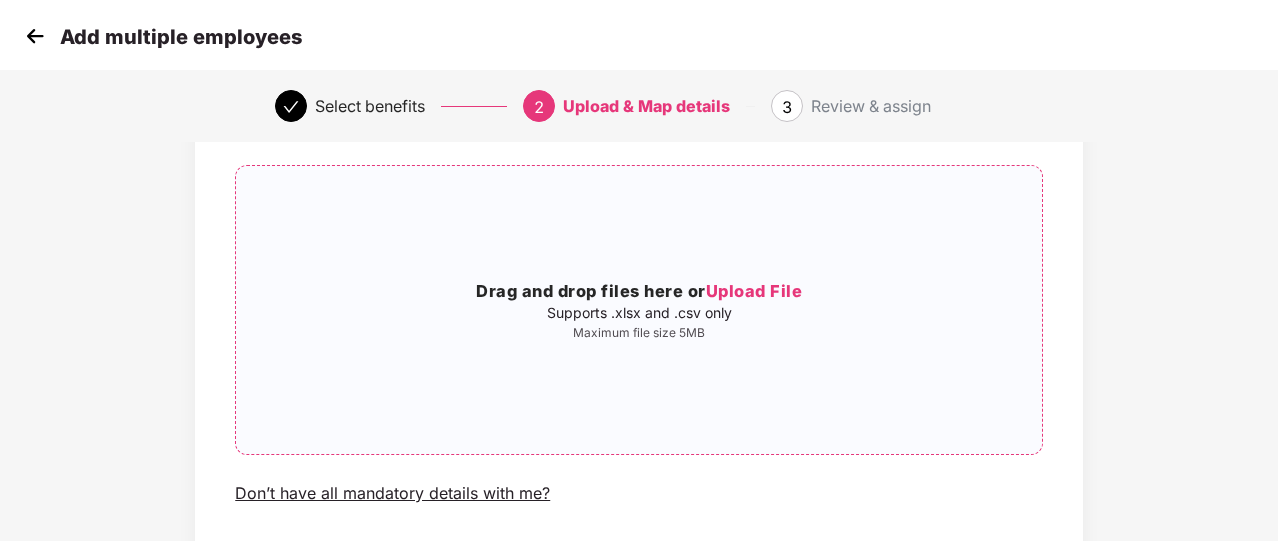 scroll, scrollTop: 262, scrollLeft: 0, axis: vertical 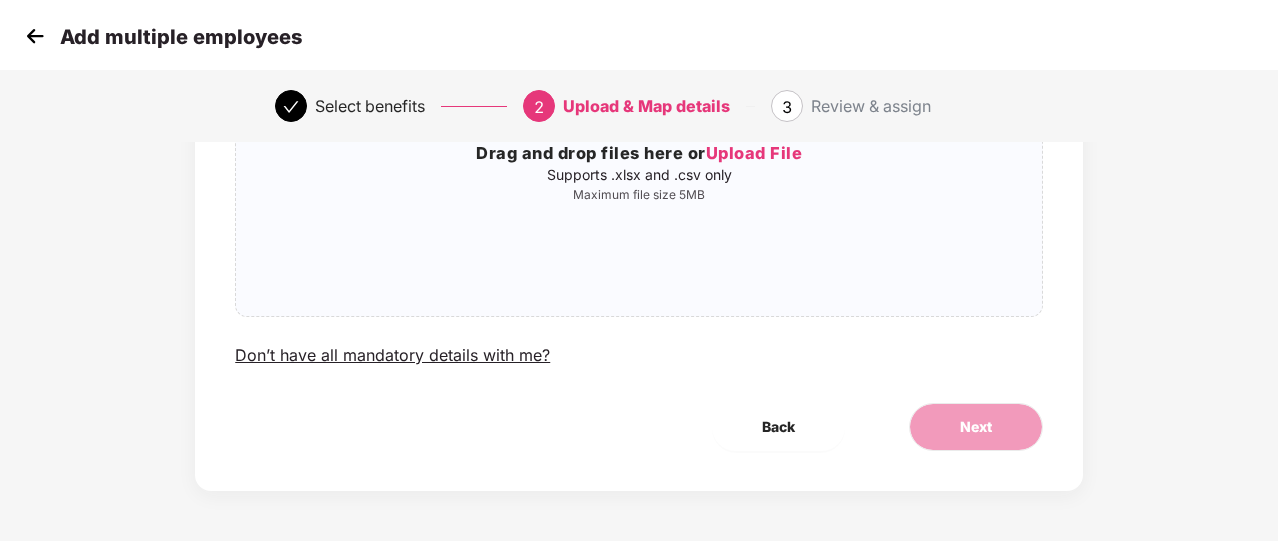 click on "Upload Your Employees List Sample File Upload the list of employees and their family members. Drag and drop files here or  Upload File Supports .xlsx and .csv only Maximum file size 5MB Don’t have all mandatory details with me?" at bounding box center [639, 154] 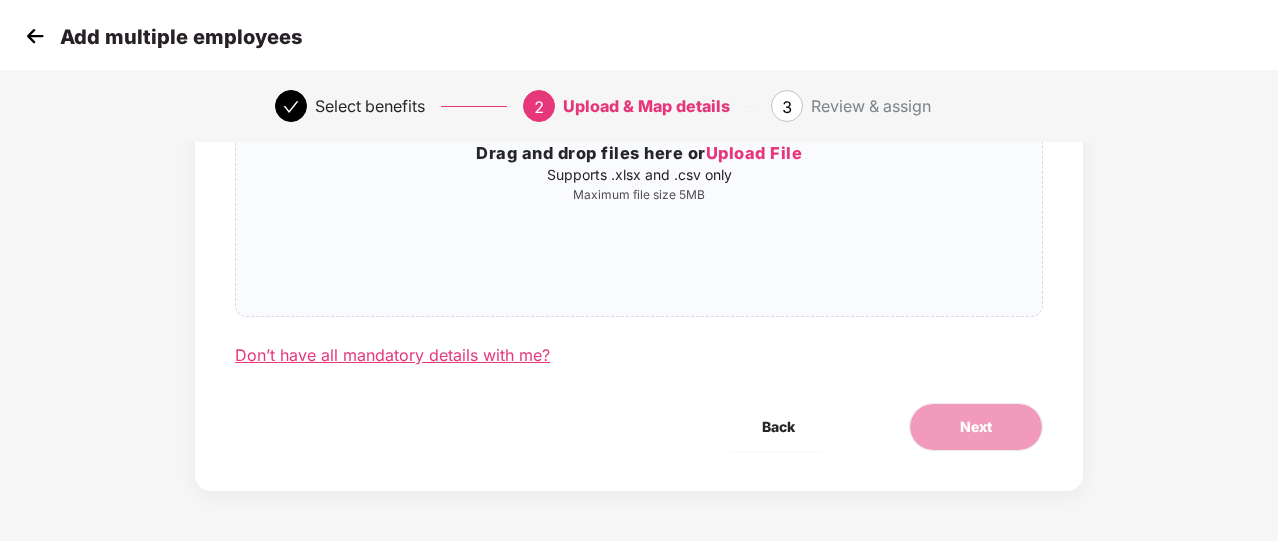 click on "Don’t have all mandatory details with me?" at bounding box center [392, 355] 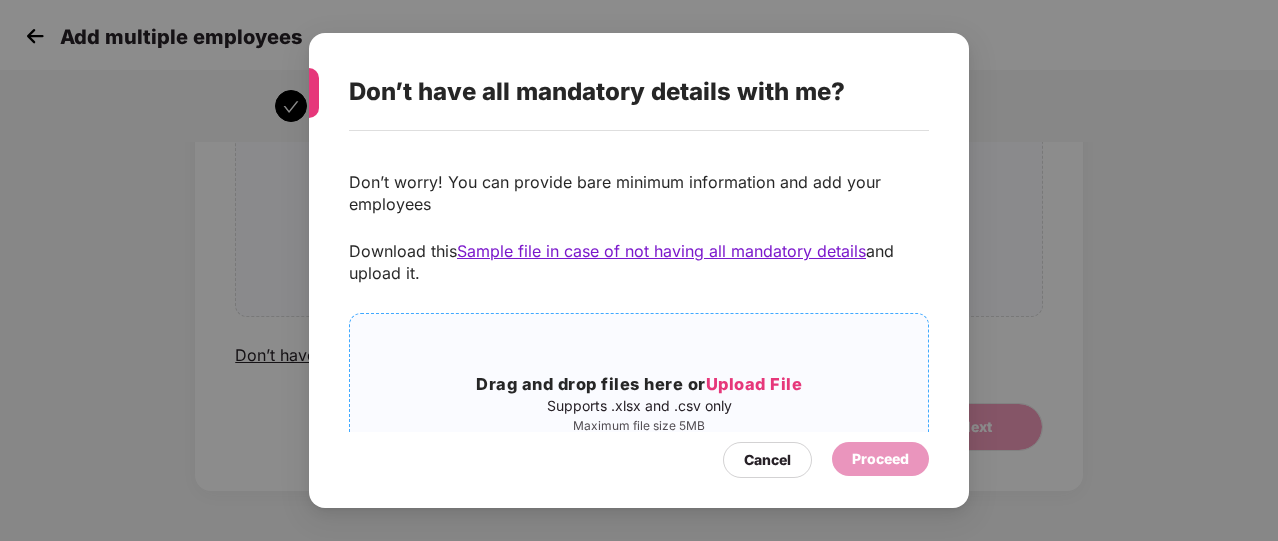 scroll, scrollTop: 90, scrollLeft: 0, axis: vertical 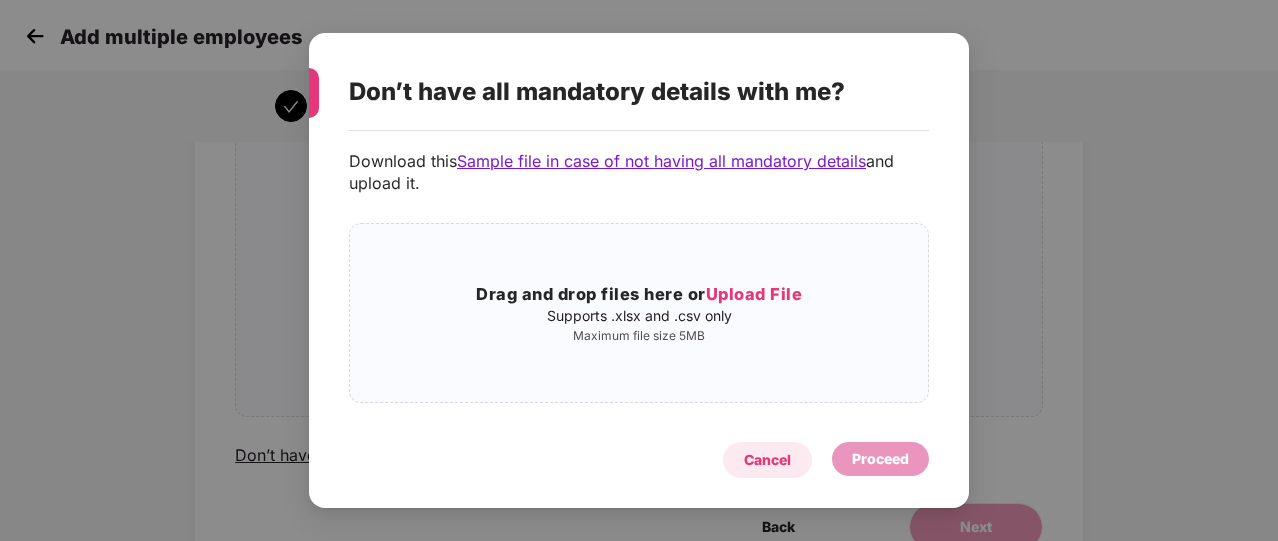 click on "Cancel" at bounding box center [767, 460] 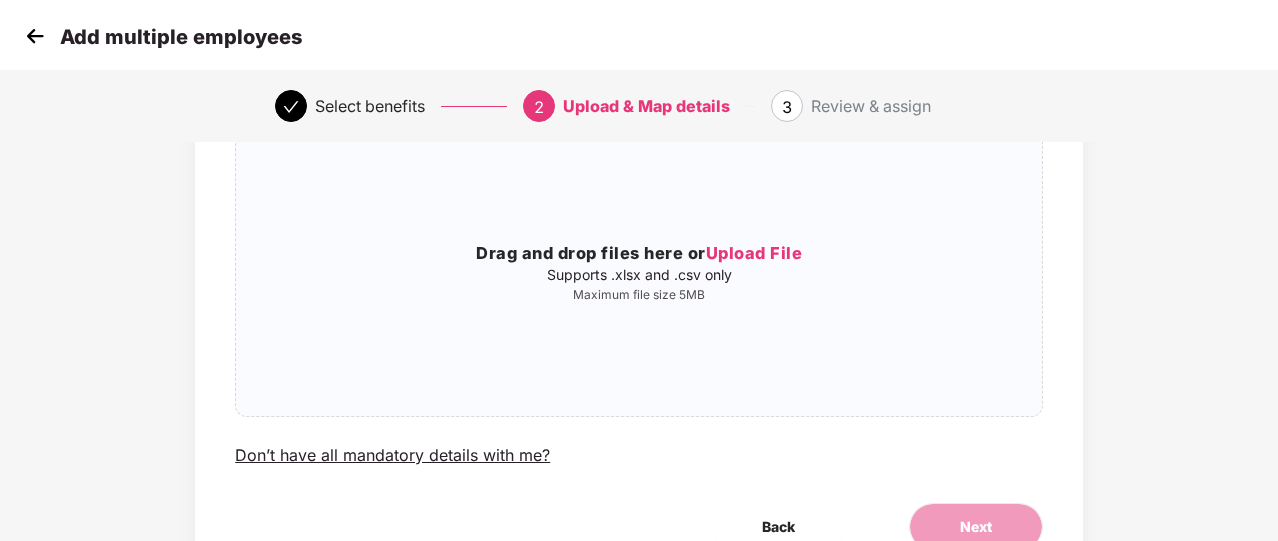 click at bounding box center (35, 36) 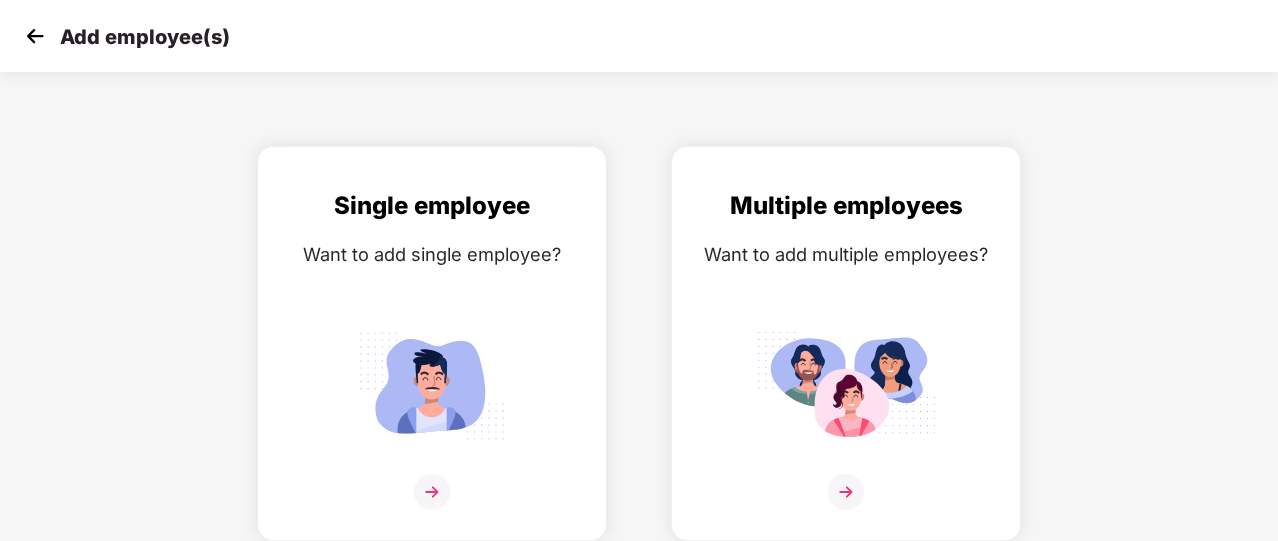 scroll, scrollTop: 0, scrollLeft: 0, axis: both 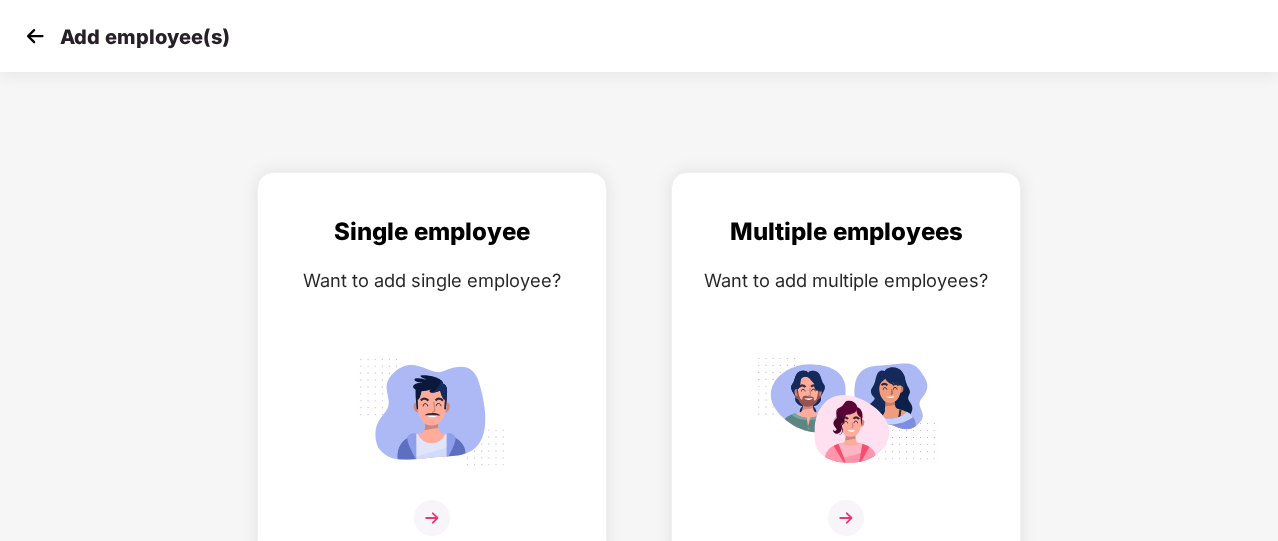 click at bounding box center (35, 36) 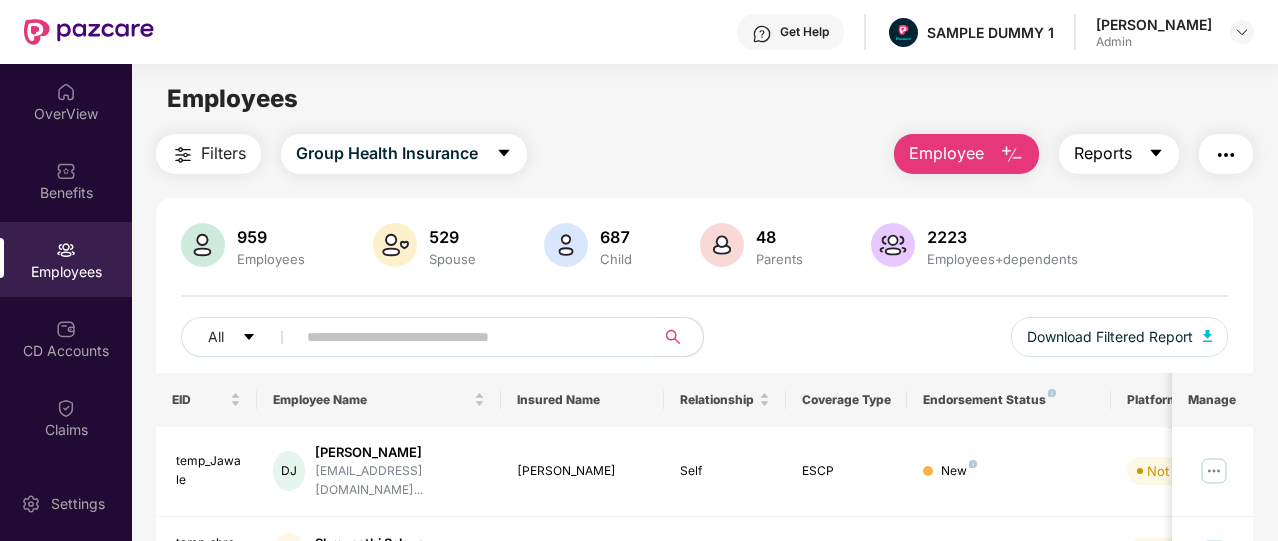 click on "Reports" at bounding box center (1119, 154) 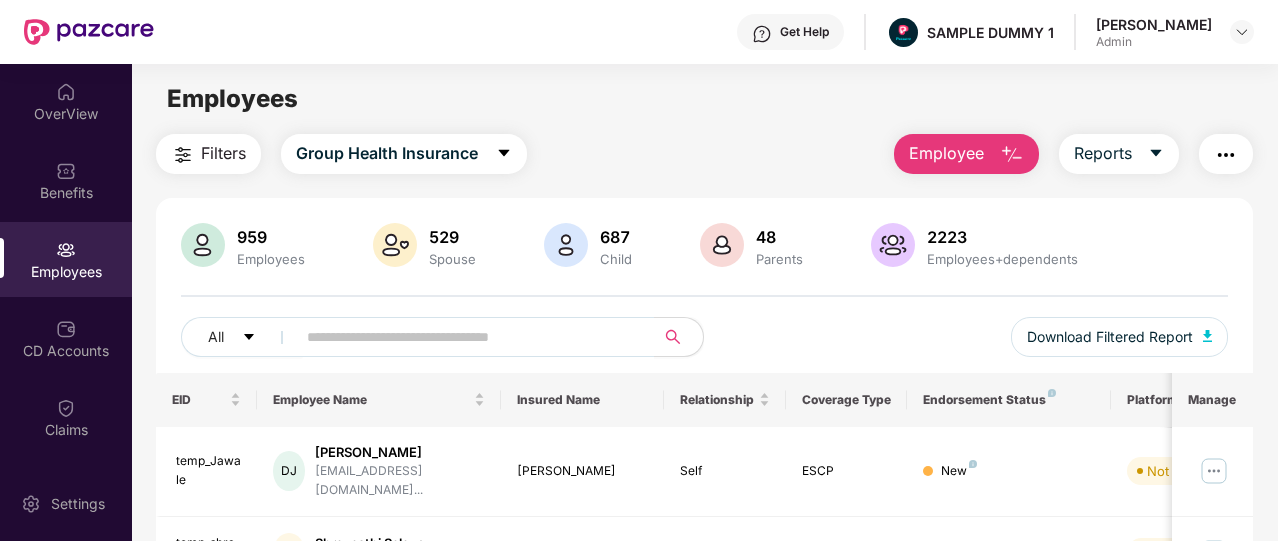click on "All Download Filtered Report" at bounding box center [704, 345] 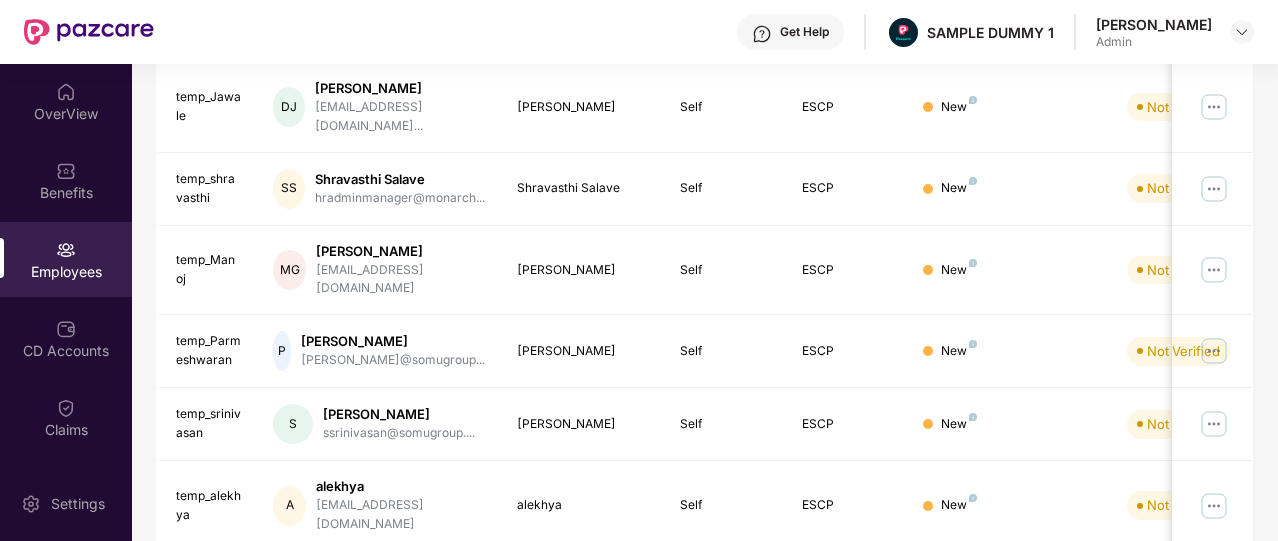 scroll, scrollTop: 0, scrollLeft: 0, axis: both 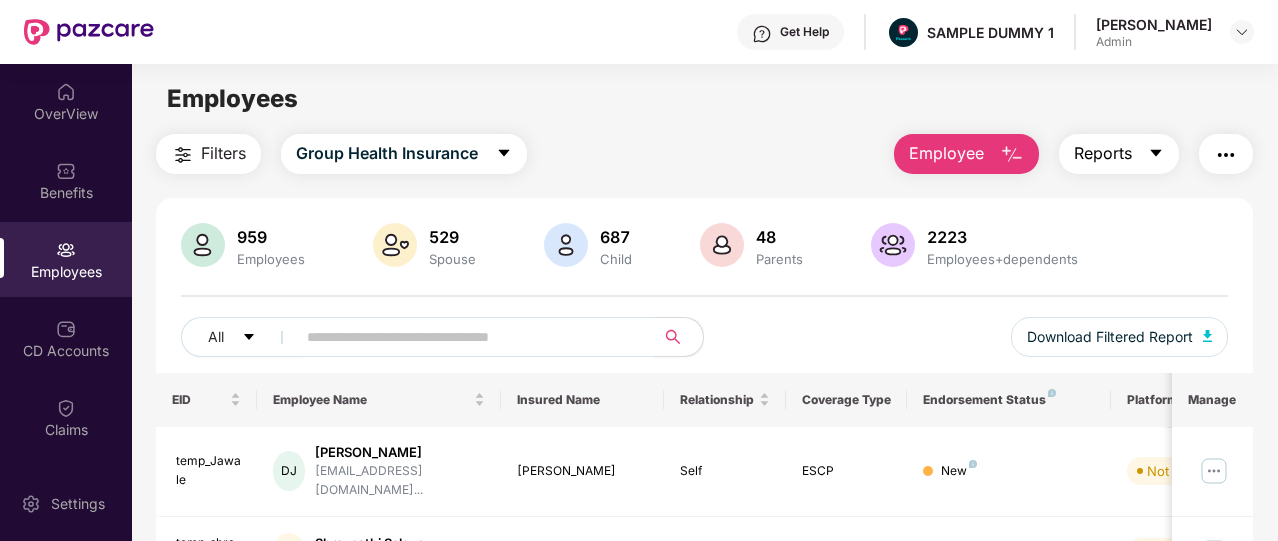 click on "Reports" at bounding box center [1103, 153] 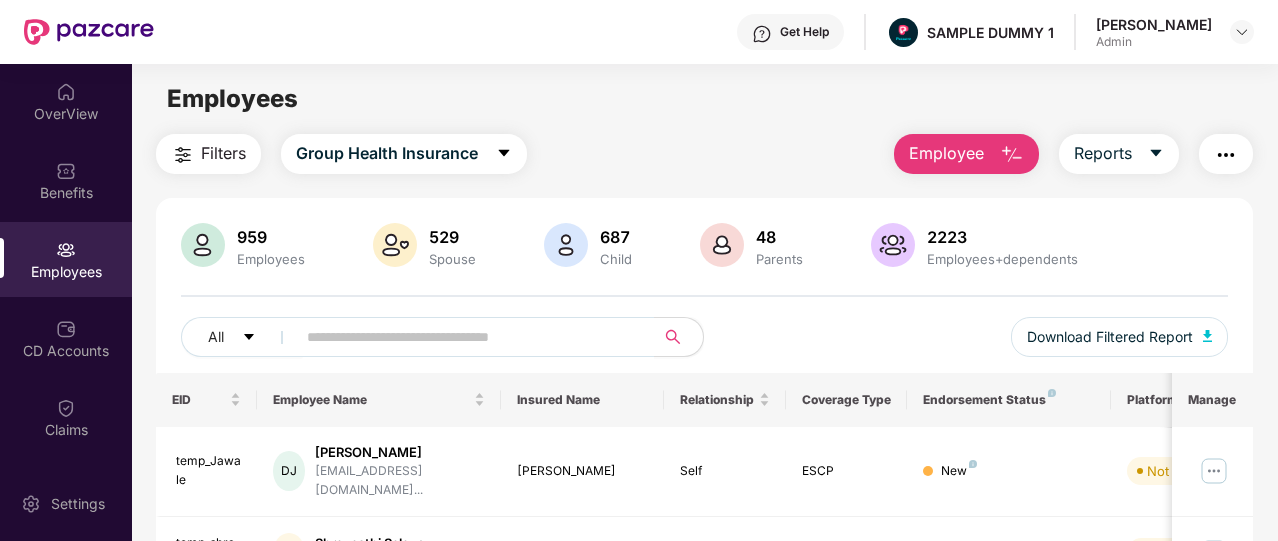 click on "Filters Group Health Insurance Employee  Reports 959 Employees 529 Spouse 687 Child [DEMOGRAPHIC_DATA] Parents 2223 Employees+dependents All Download Filtered Report EID Employee Name Insured Name Relationship Coverage Type Endorsement Status Platform Status Joining Date Manage                   temp_Jawale DJ [PERSON_NAME]   [EMAIL_ADDRESS][DOMAIN_NAME]... [PERSON_NAME] Self ESCP New Not Verified [DATE] temp_shravasthi SS Shravasthi Salave   hradminmanager@monarch... Shravasthi Salave Self ESCP New Not Verified [DATE] temp_Manoj MG [PERSON_NAME]   [PERSON_NAME][EMAIL_ADDRESS][DOMAIN_NAME] [PERSON_NAME] Self ESCP New Not Verified [DATE] temp_Parmeshwaran P [PERSON_NAME]@somugroup... [PERSON_NAME]  Self ESCP New Not Verified [DATE] temp_srinivasan S Srinivasan   ssrinivasan@somugroup.... Srinivasan  Self ESCP New Not Verified [DATE] temp_alekhya A alekhya   [EMAIL_ADDRESS][DOMAIN_NAME] alekhya  Self ESCP New Not Verified [DATE] temp_purbasha PS [PERSON_NAME]   [PERSON_NAME]@greatlearning... Self ESCP" at bounding box center (704, 724) 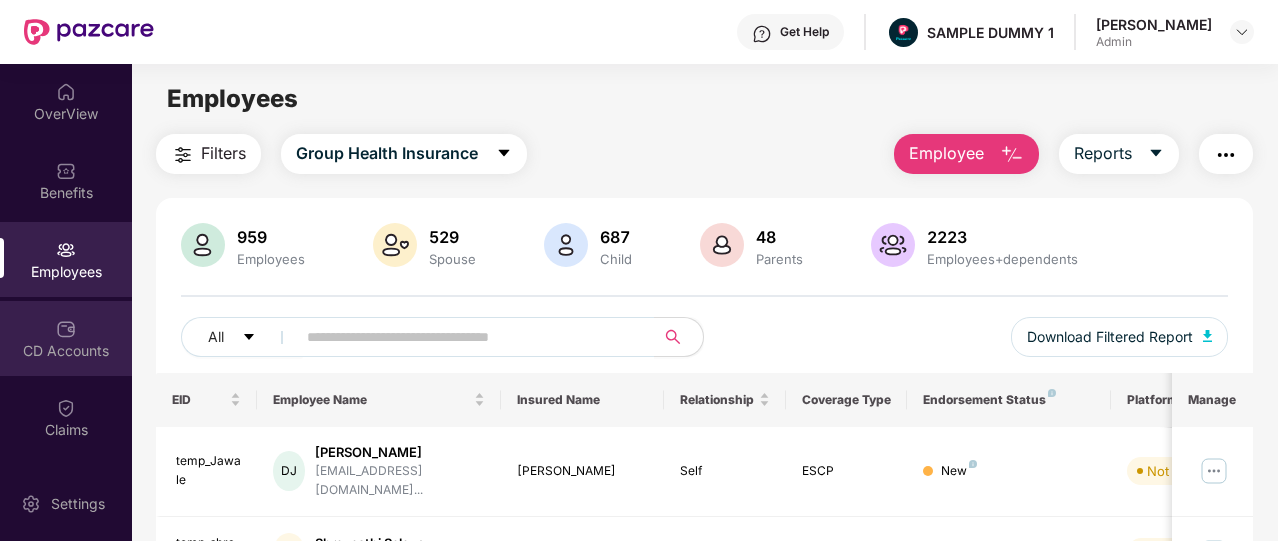 click on "CD Accounts" at bounding box center (66, 351) 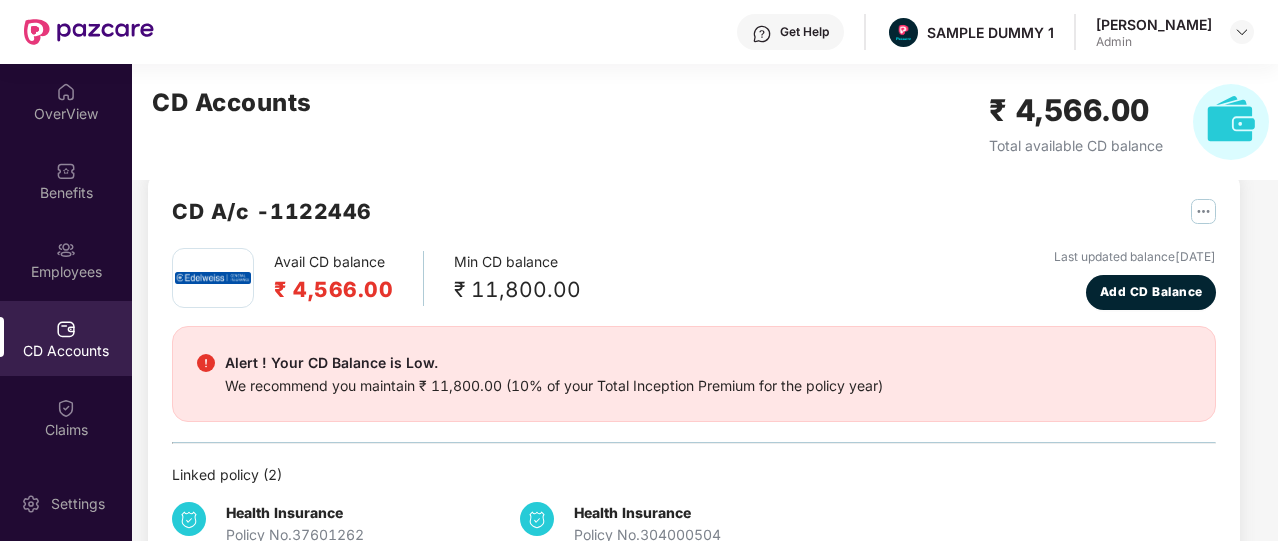 scroll, scrollTop: 0, scrollLeft: 0, axis: both 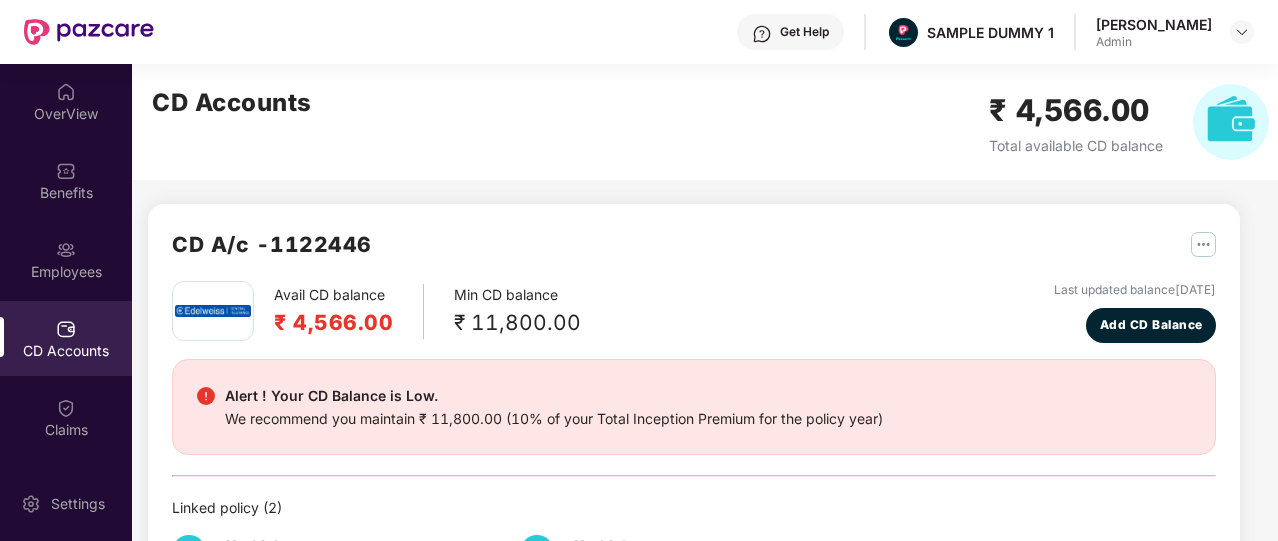 drag, startPoint x: 479, startPoint y: 349, endPoint x: 897, endPoint y: 245, distance: 430.74353 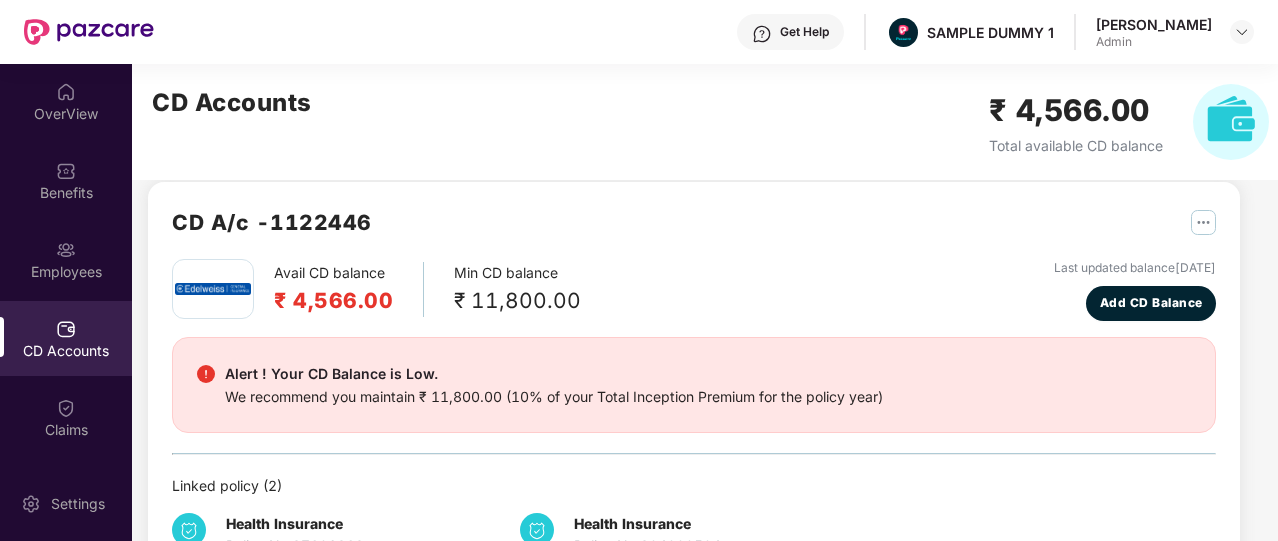 scroll, scrollTop: 106, scrollLeft: 0, axis: vertical 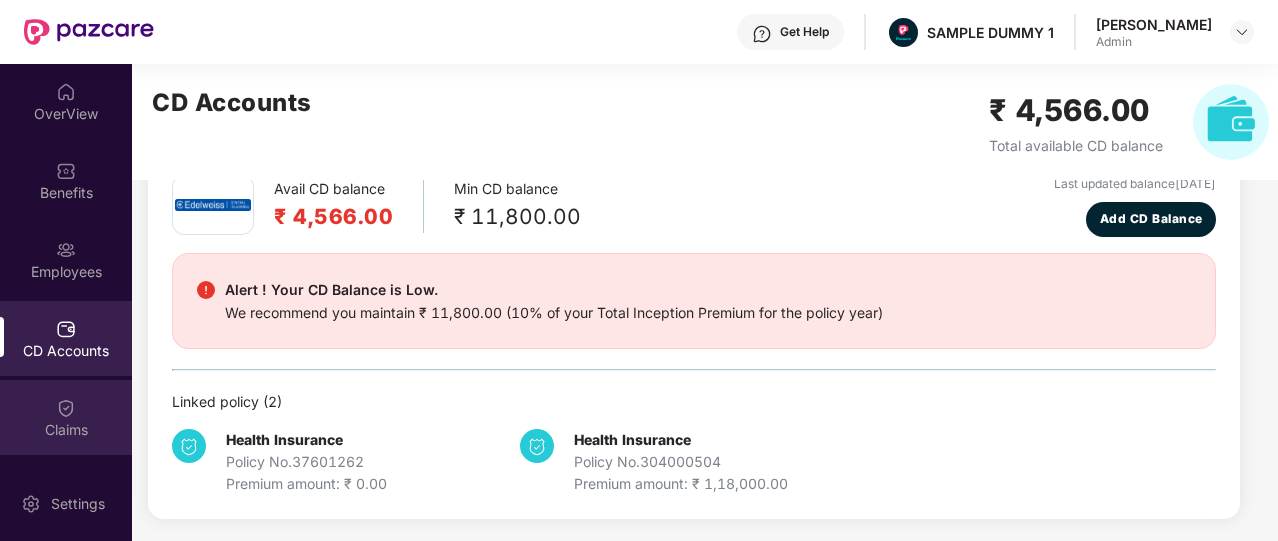 click on "Claims" at bounding box center (66, 417) 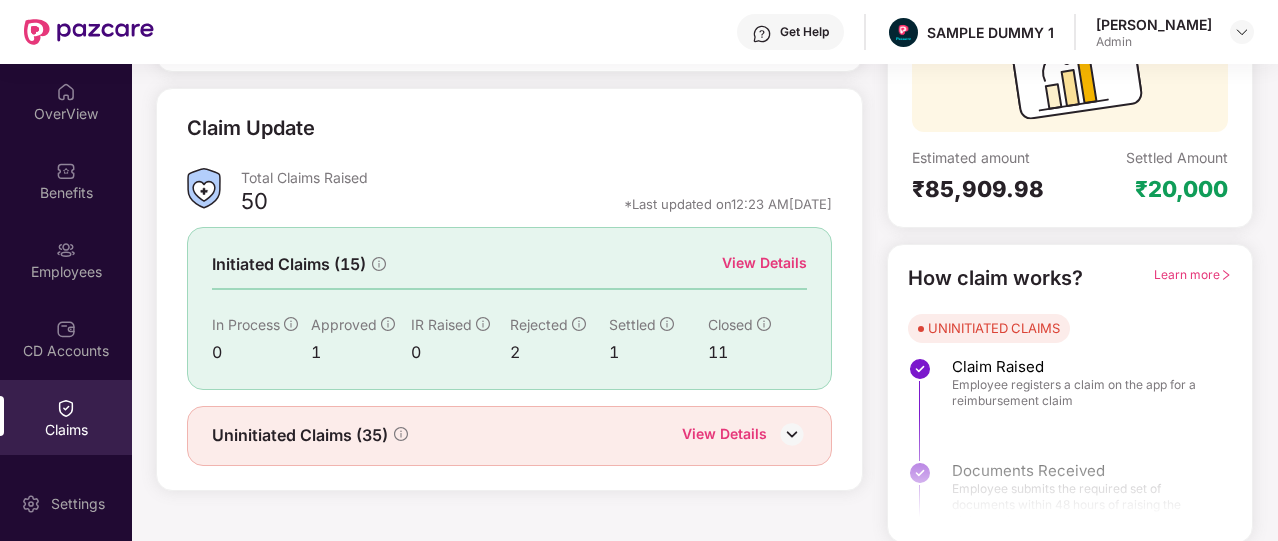 scroll, scrollTop: 240, scrollLeft: 0, axis: vertical 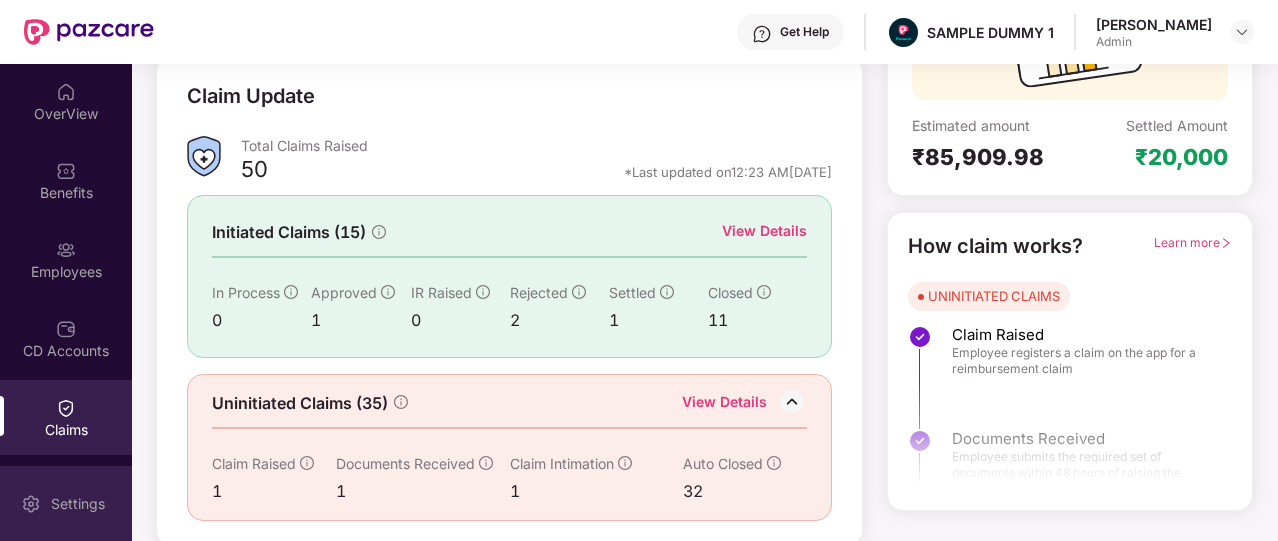 click on "Settings" at bounding box center (78, 504) 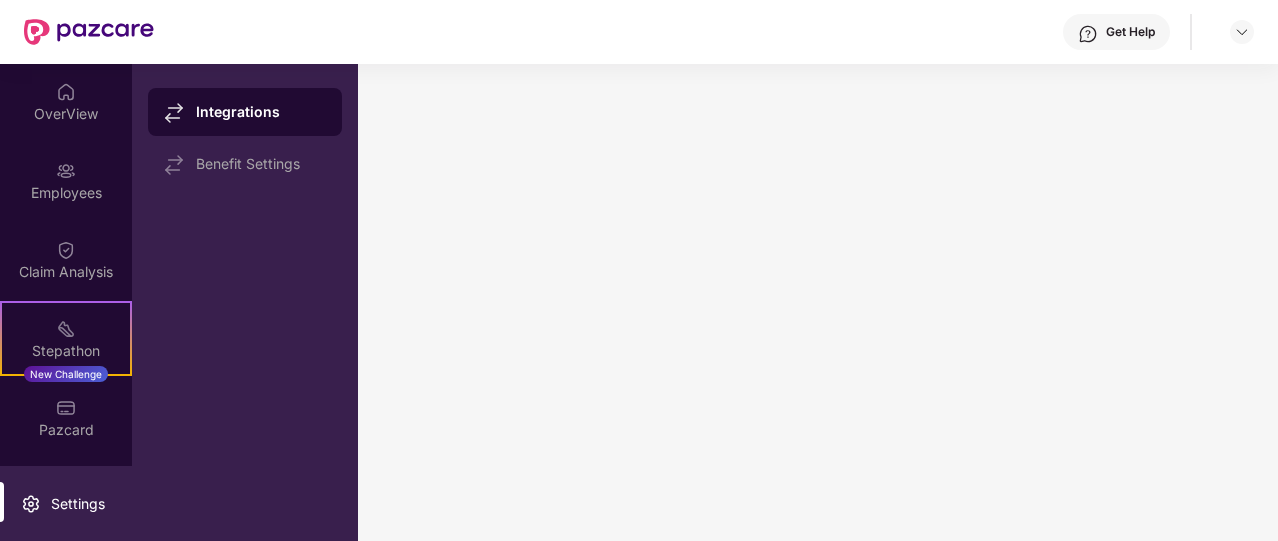 scroll, scrollTop: 0, scrollLeft: 0, axis: both 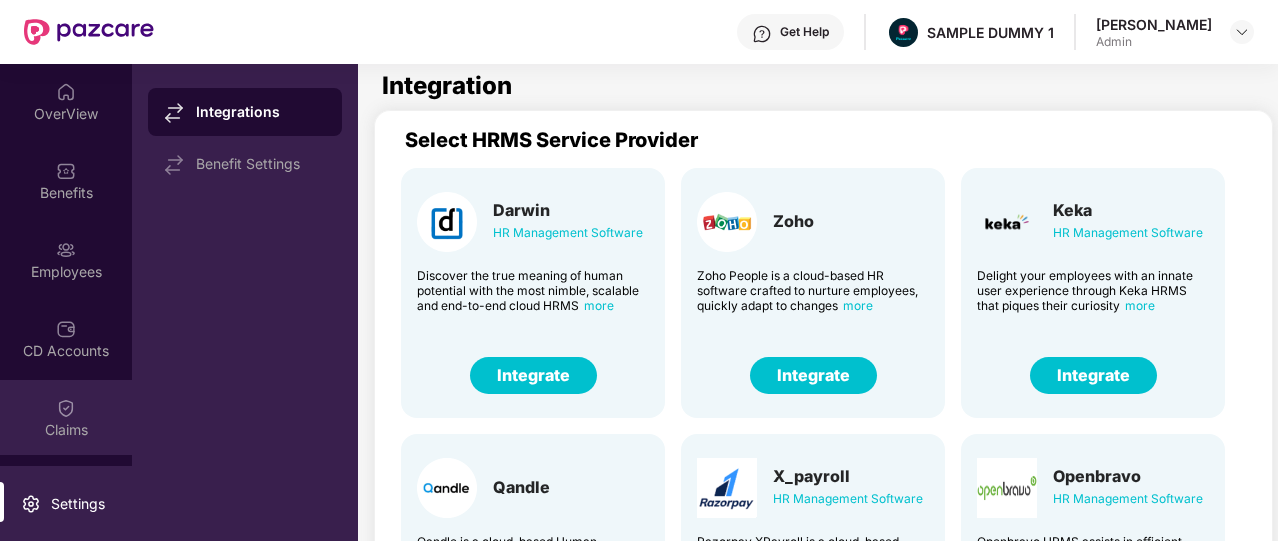 click on "Claims" at bounding box center [66, 430] 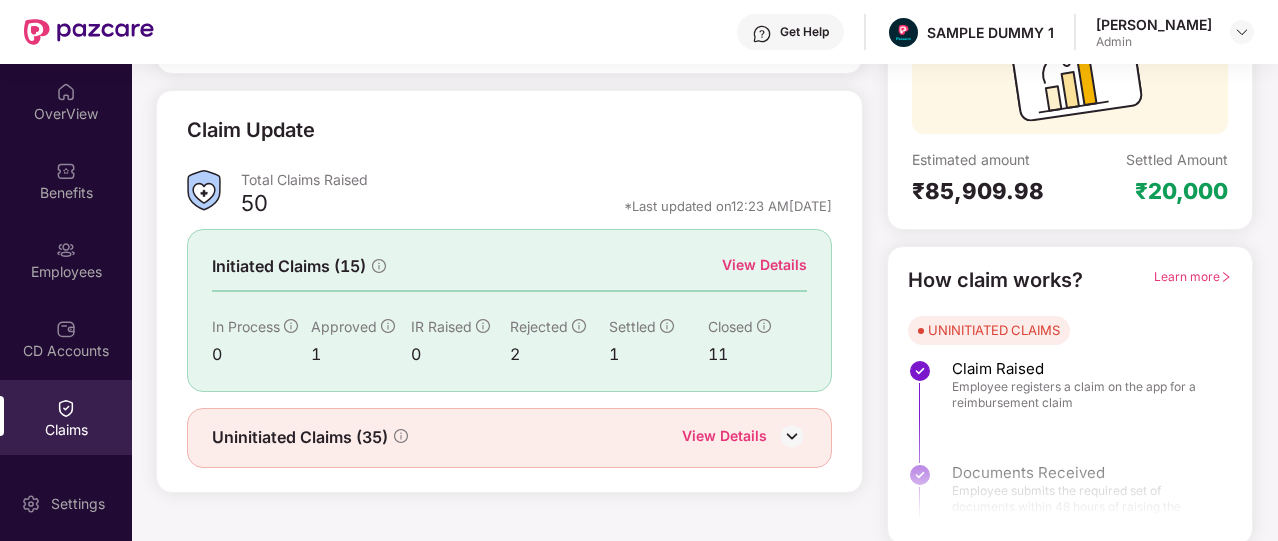 scroll, scrollTop: 154, scrollLeft: 0, axis: vertical 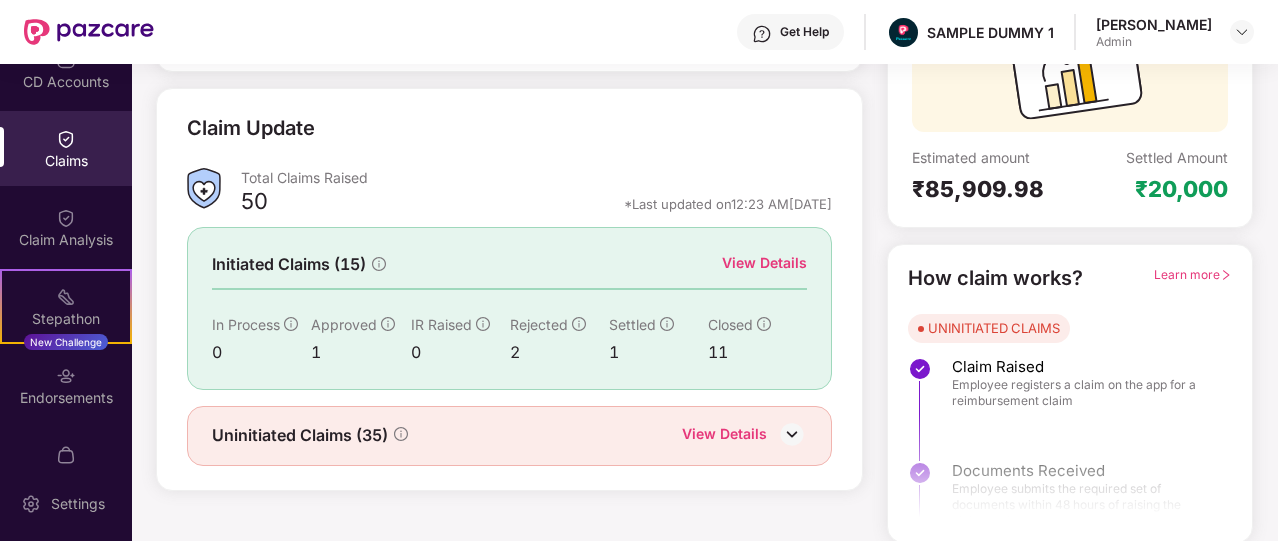 click on "Learn more" at bounding box center [1193, 274] 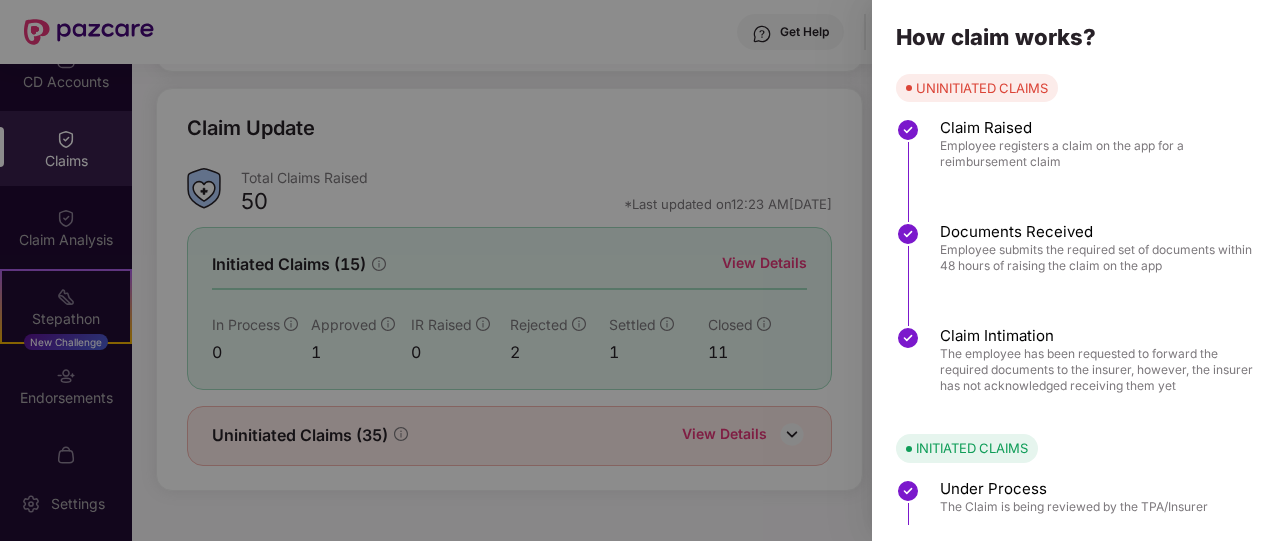 click at bounding box center [639, 270] 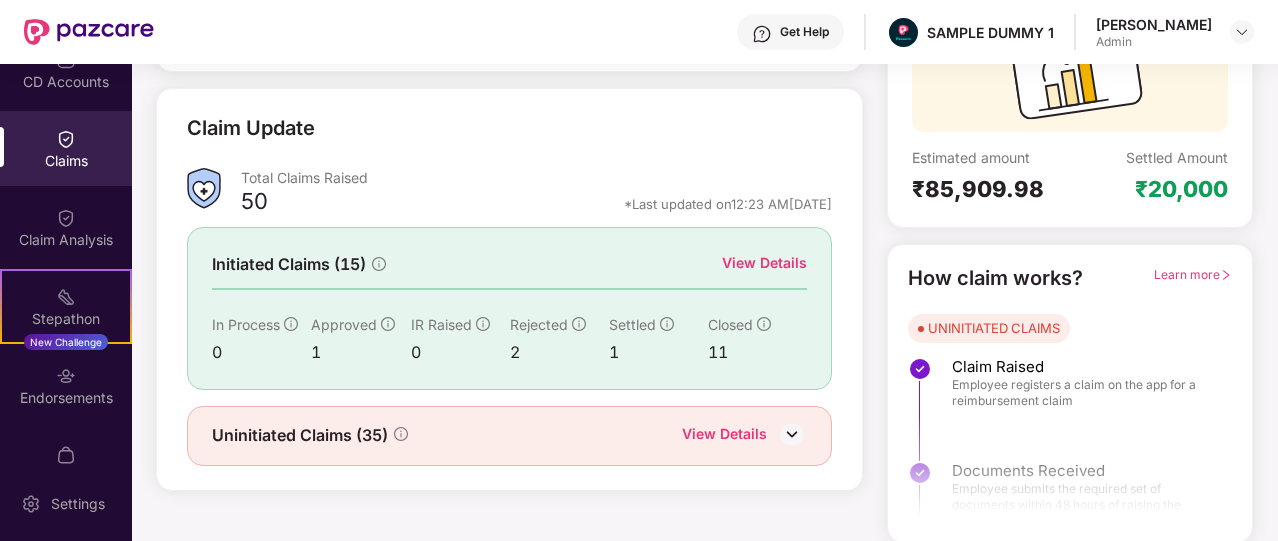click on "View Details" at bounding box center (764, 263) 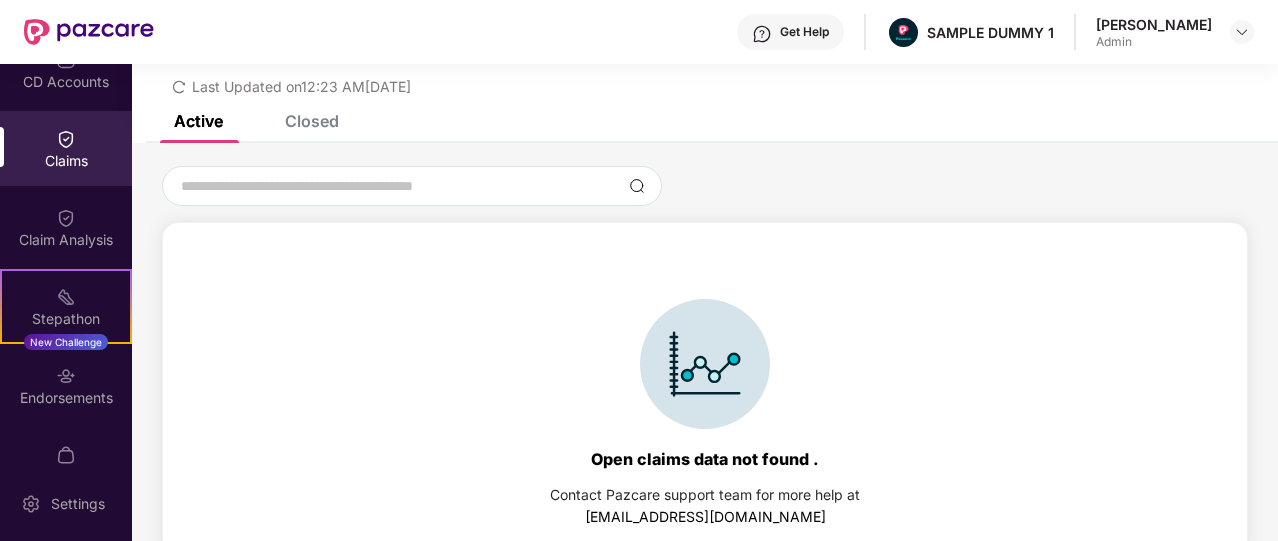 scroll, scrollTop: 86, scrollLeft: 0, axis: vertical 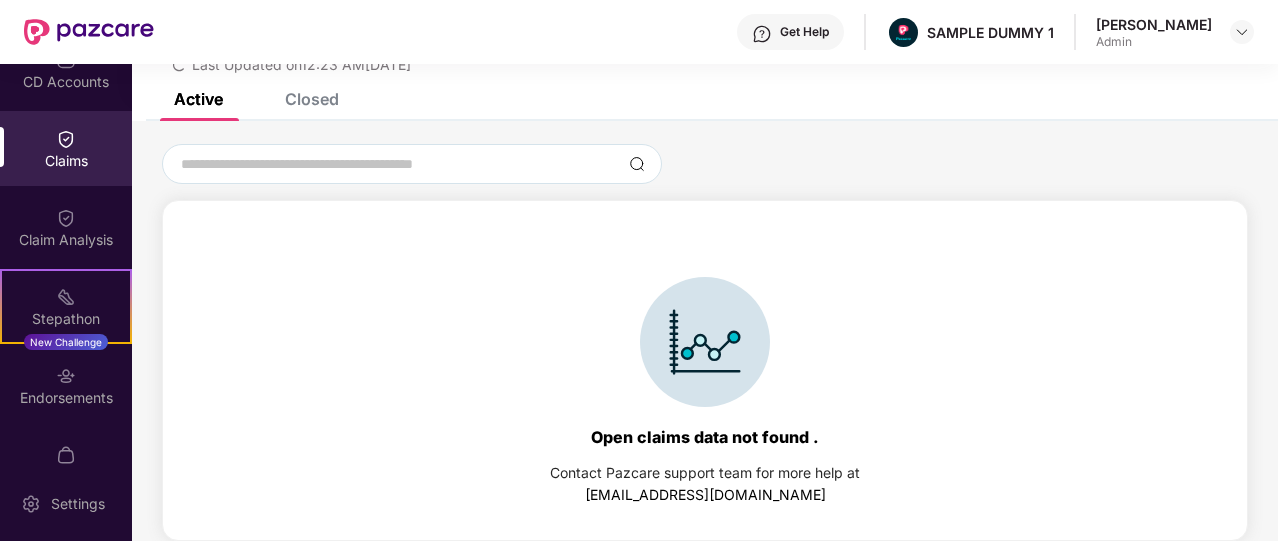 click on "Closed" at bounding box center (312, 99) 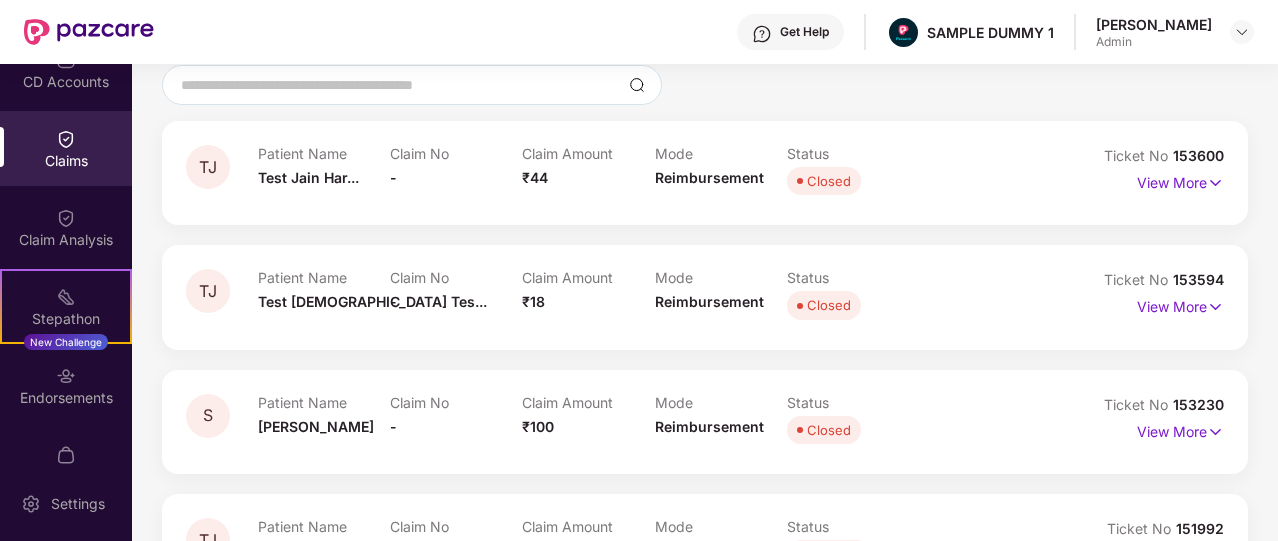 scroll, scrollTop: 164, scrollLeft: 0, axis: vertical 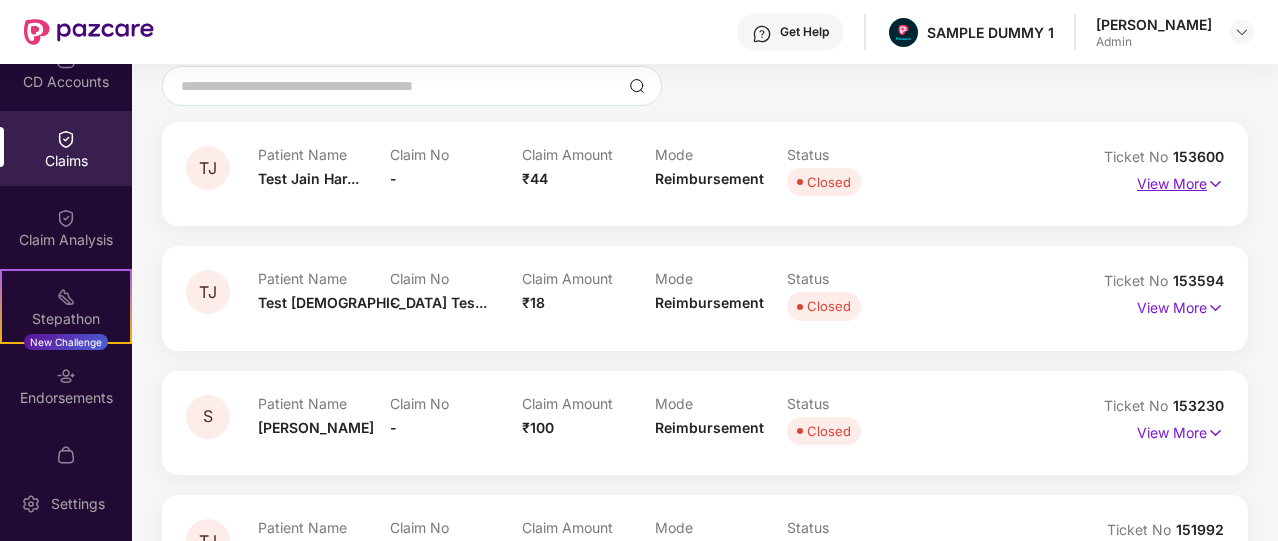 click on "View More" at bounding box center [1180, 181] 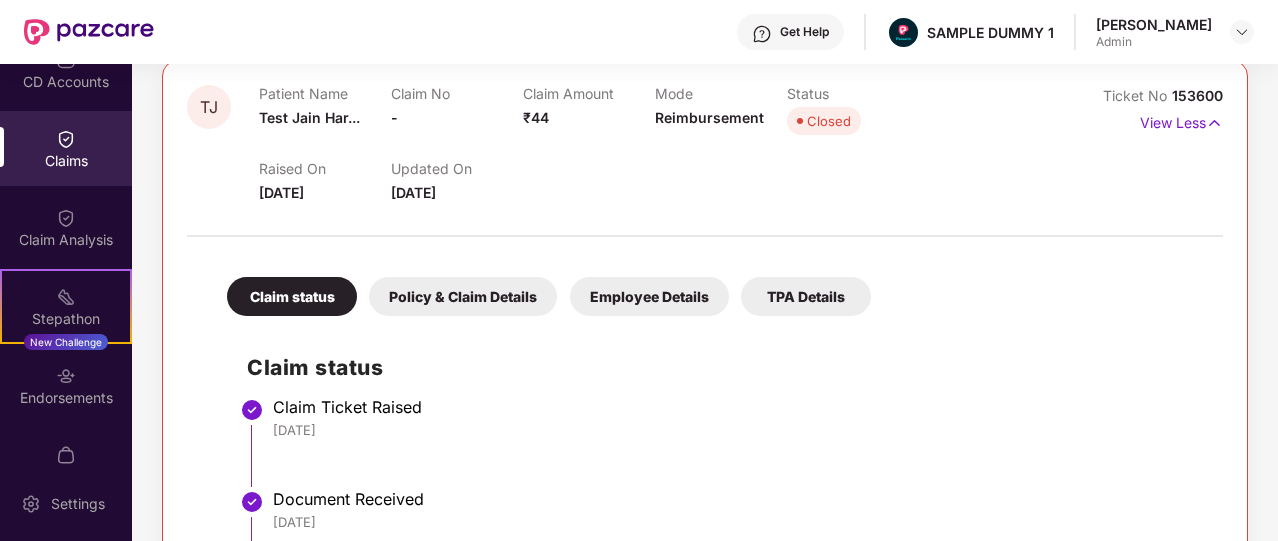scroll, scrollTop: 227, scrollLeft: 0, axis: vertical 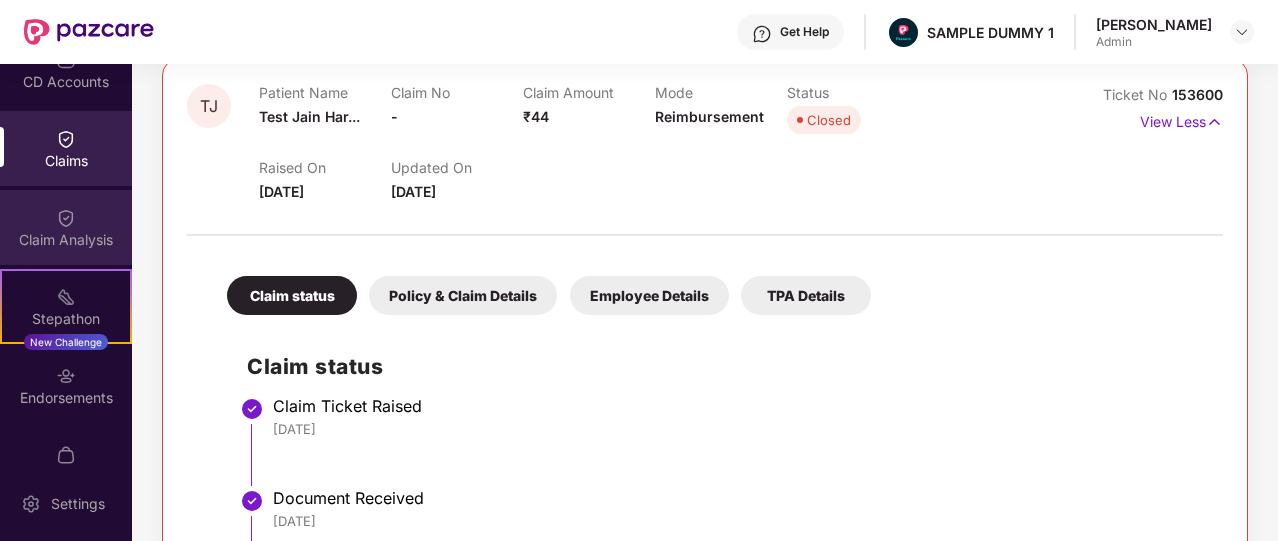 click on "Claim Analysis" at bounding box center [66, 227] 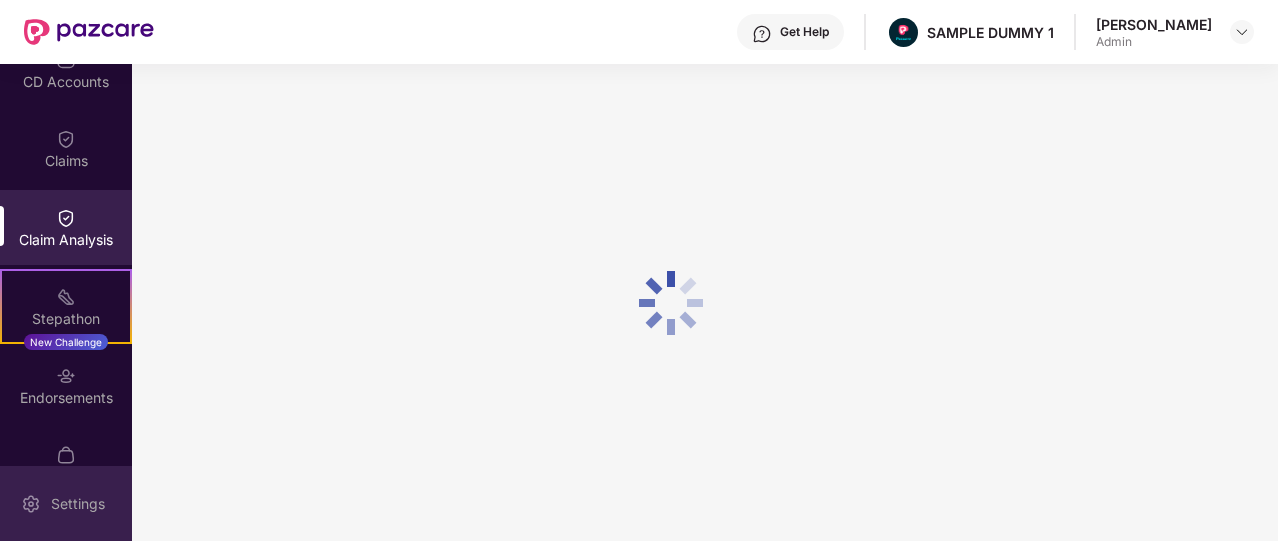 click on "Settings" at bounding box center [78, 504] 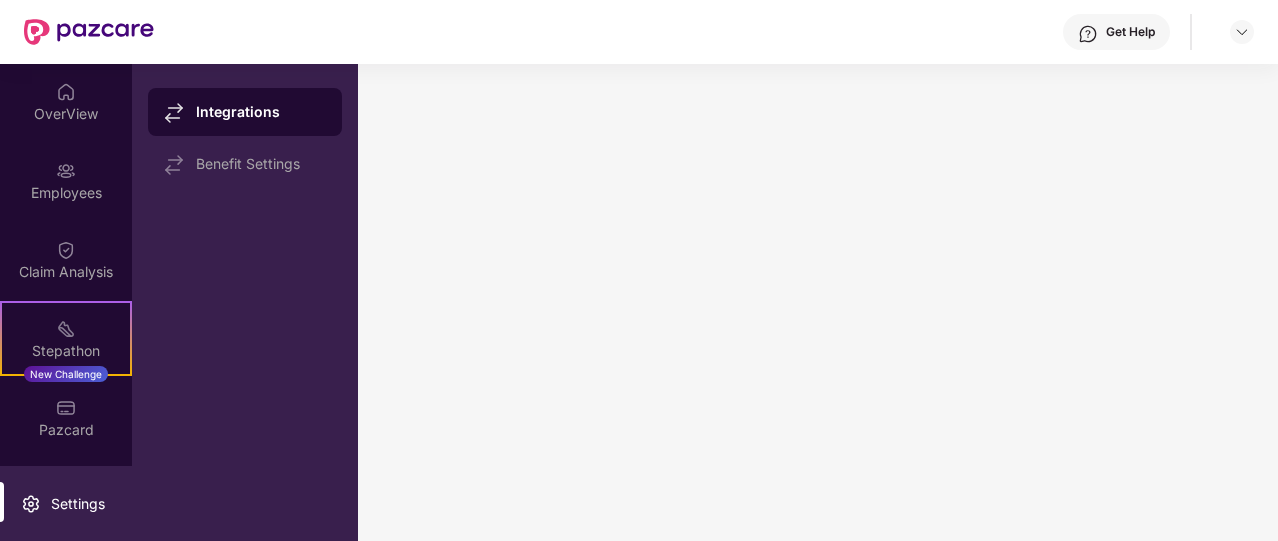 scroll, scrollTop: 0, scrollLeft: 0, axis: both 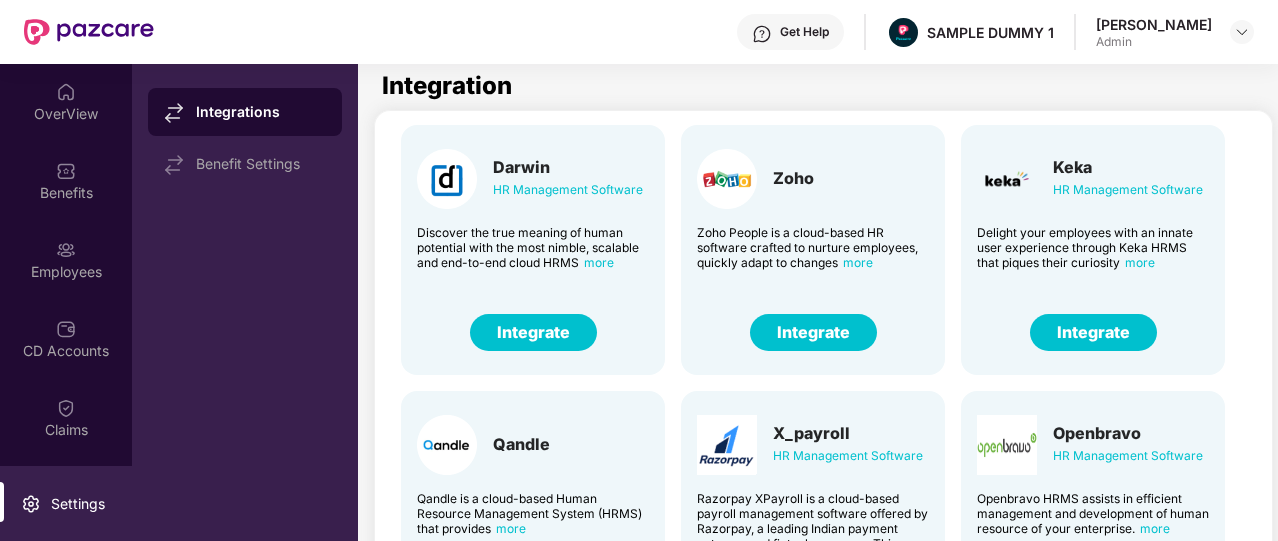 click on "Integrate" at bounding box center (1093, 332) 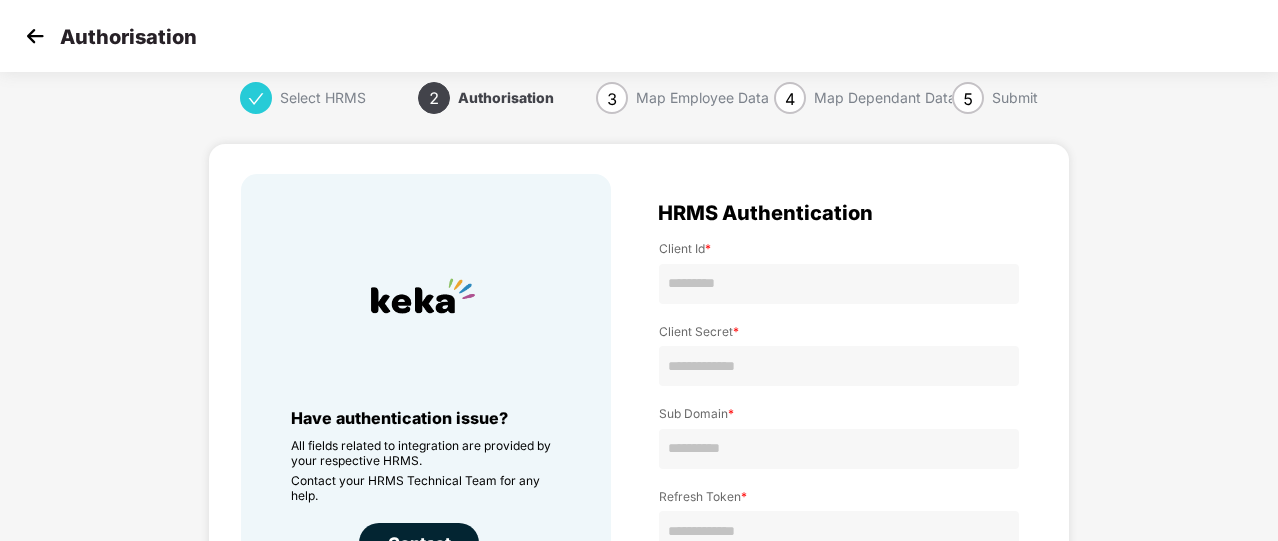 scroll, scrollTop: 1, scrollLeft: 0, axis: vertical 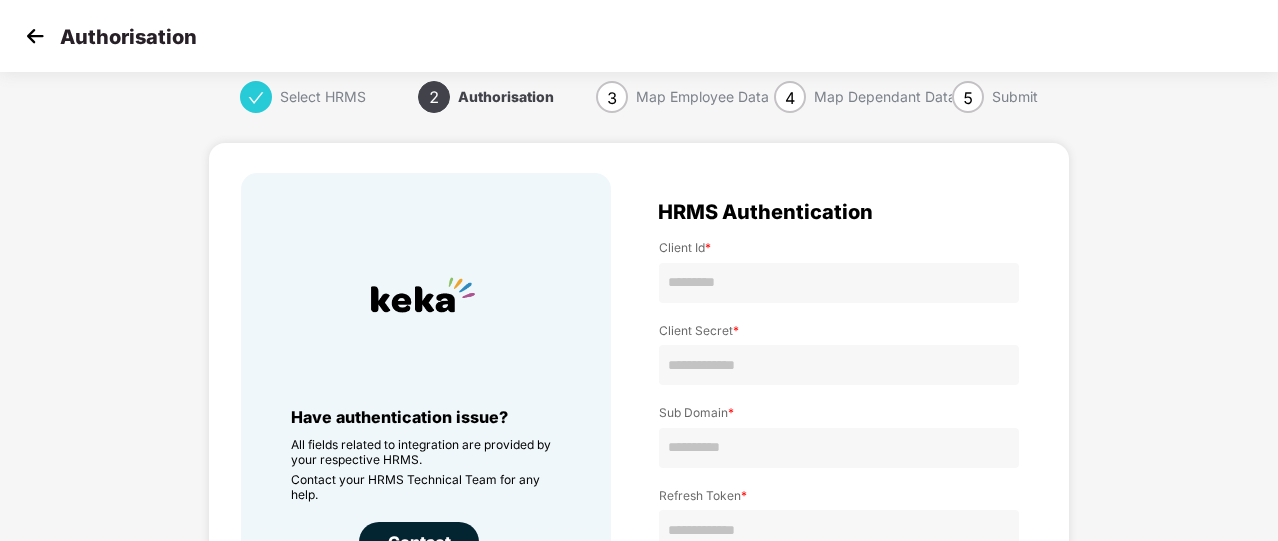 click at bounding box center (35, 36) 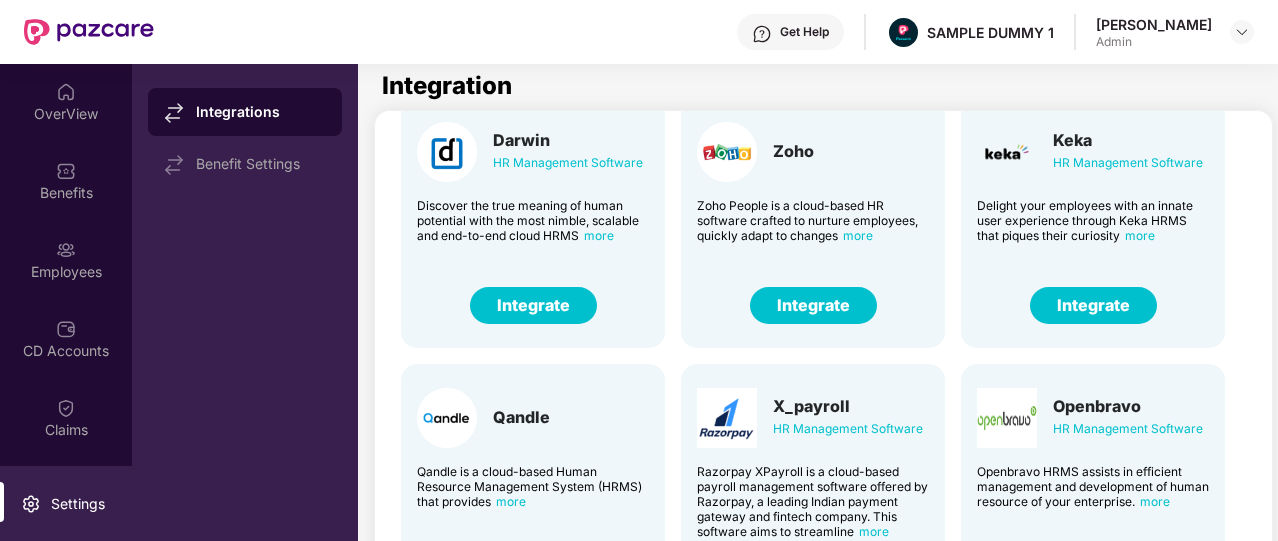 scroll, scrollTop: 58, scrollLeft: 0, axis: vertical 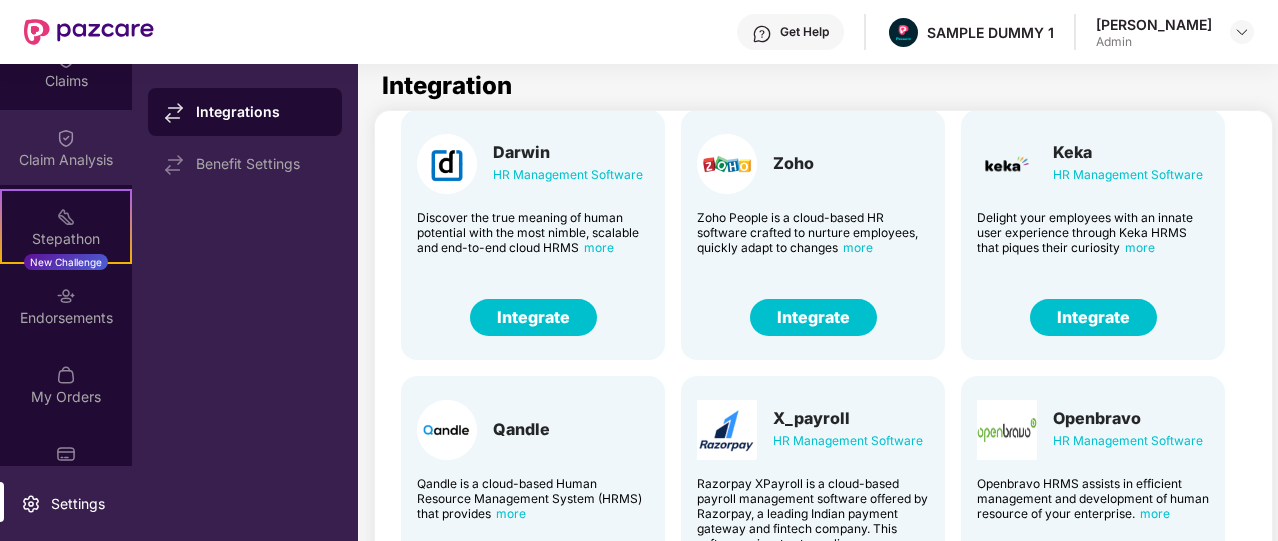click on "Claim Analysis" at bounding box center (66, 160) 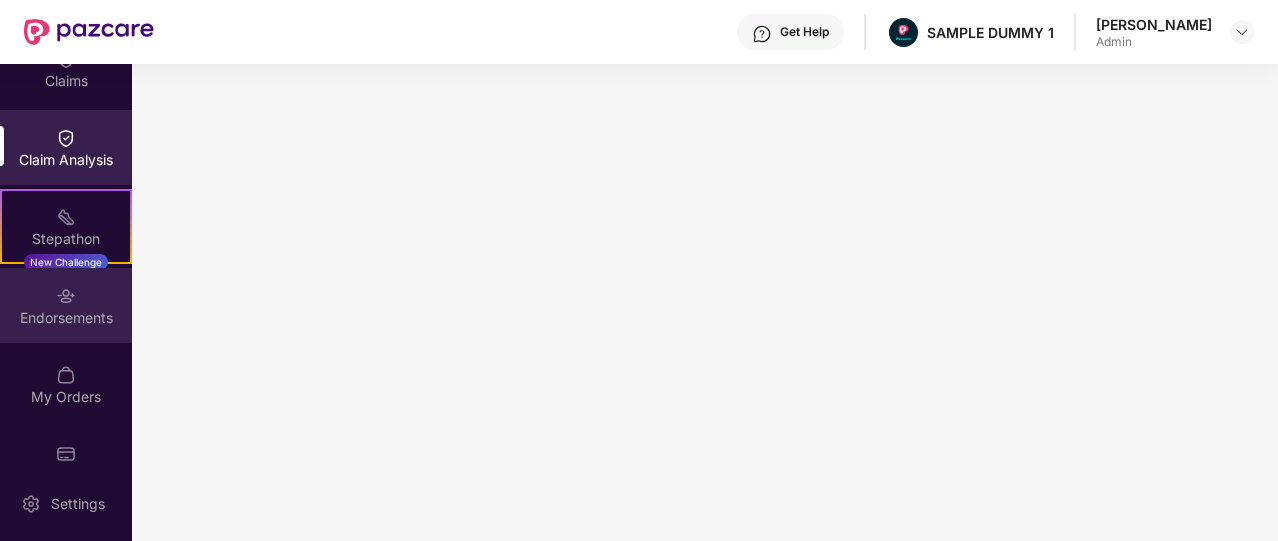 click on "Endorsements" at bounding box center (66, 318) 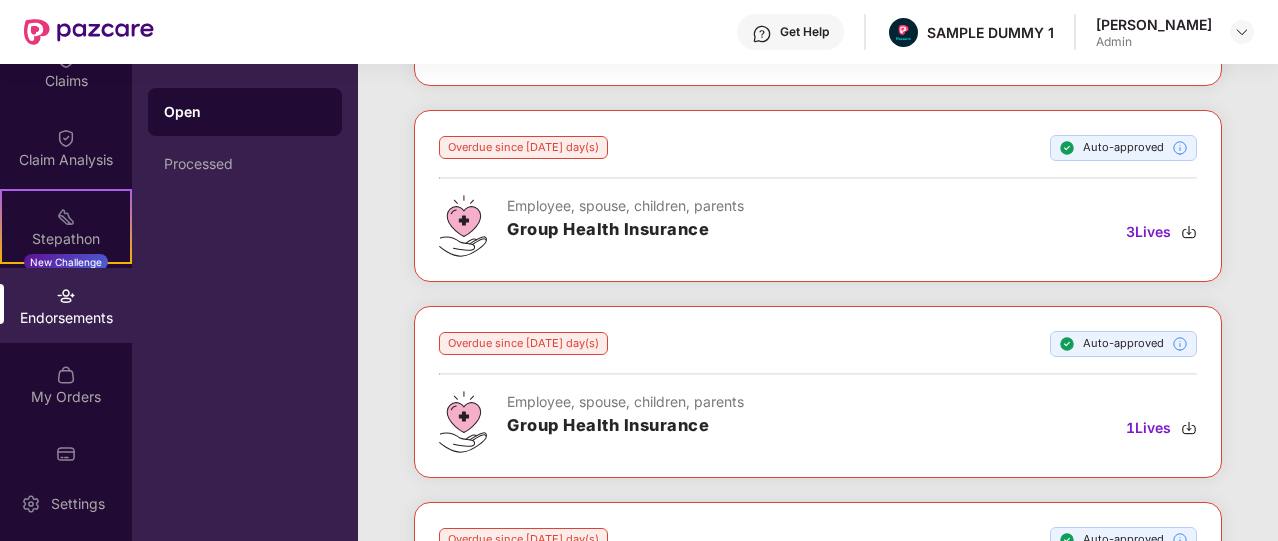 scroll, scrollTop: 0, scrollLeft: 0, axis: both 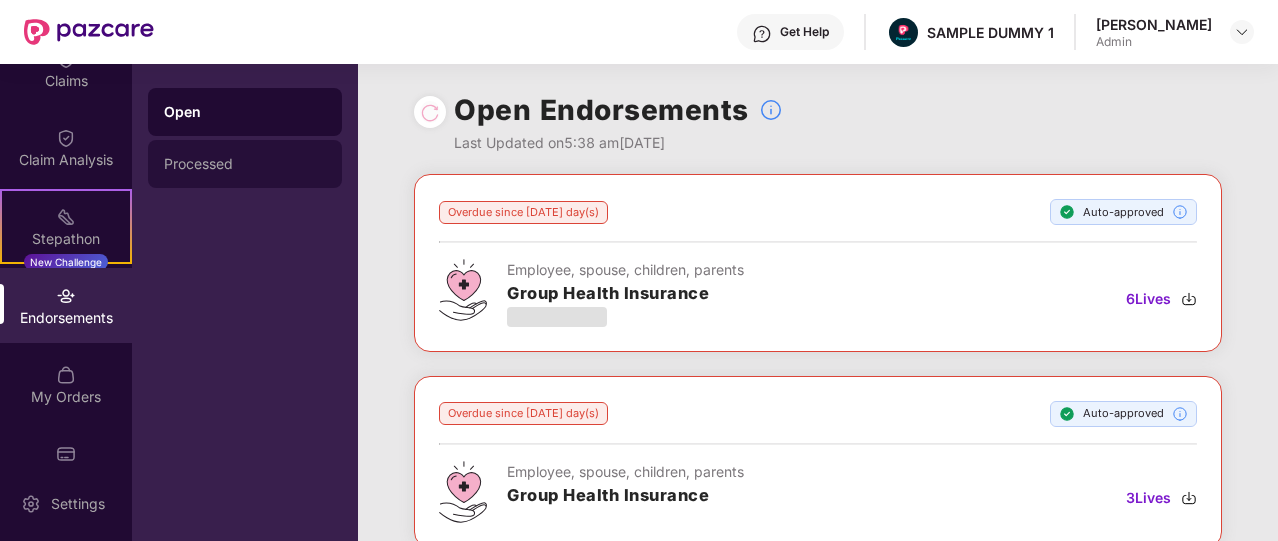 click on "Processed" at bounding box center [245, 164] 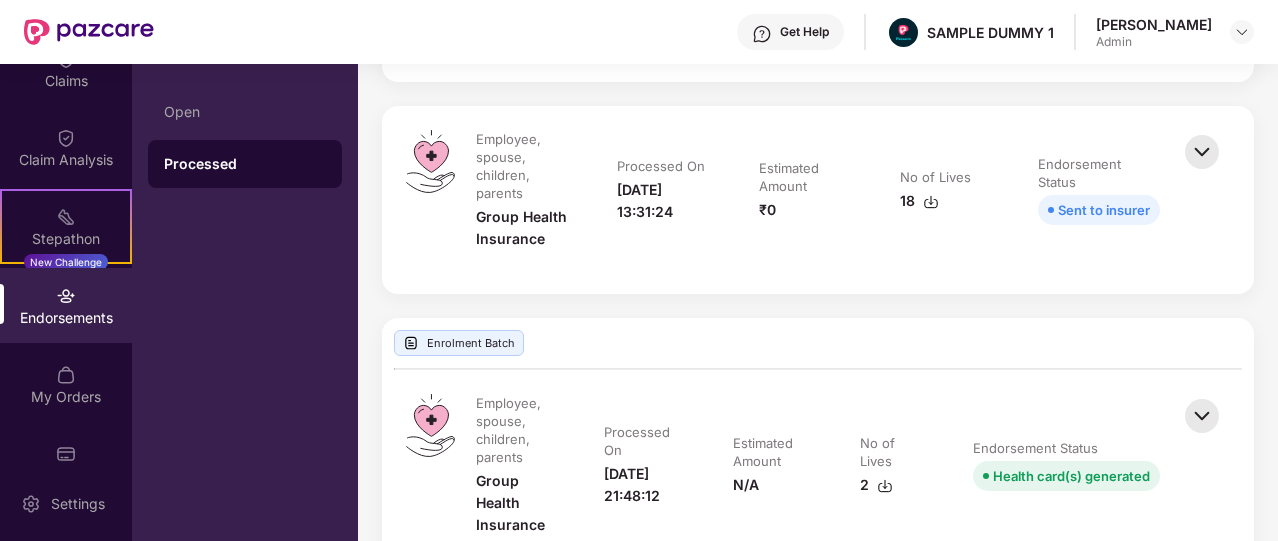 scroll, scrollTop: 1073, scrollLeft: 0, axis: vertical 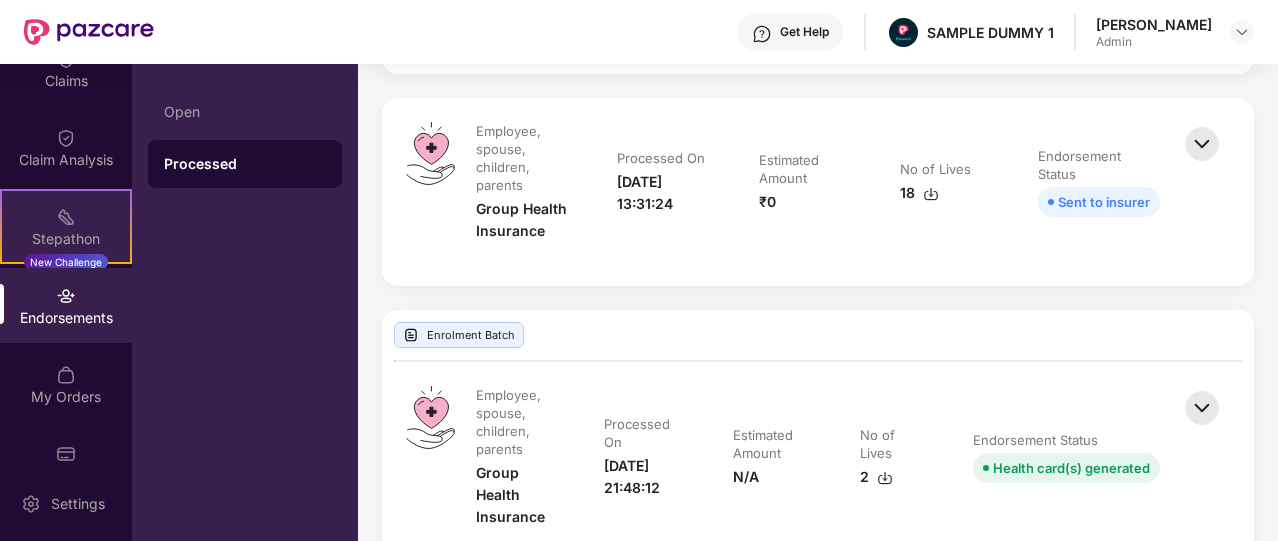 click on "Stepathon New Challenge" at bounding box center (66, 226) 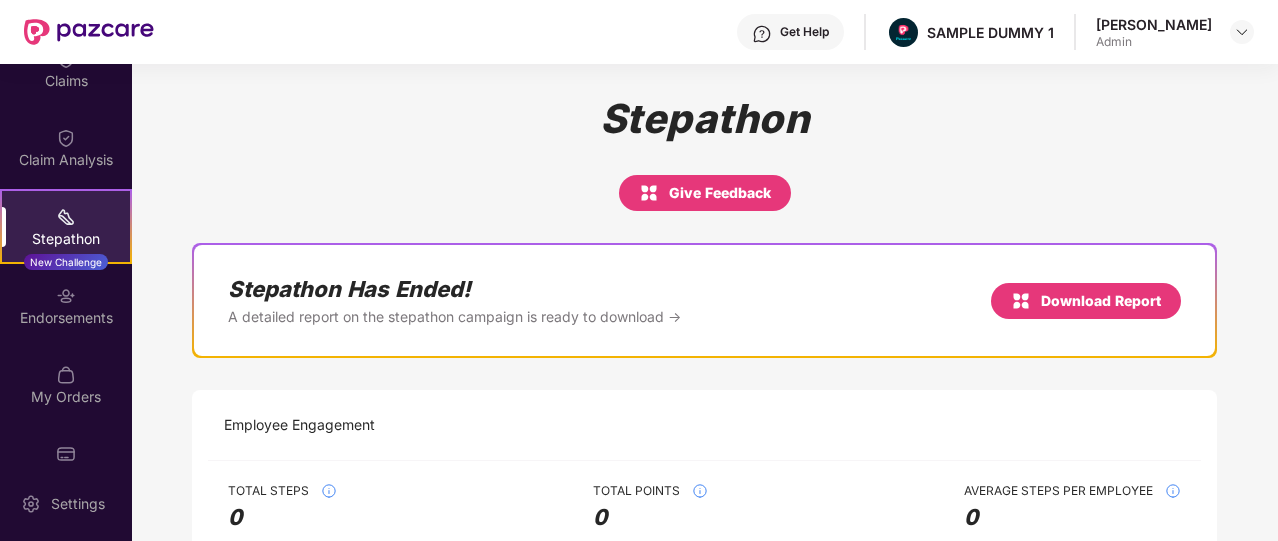 scroll, scrollTop: 0, scrollLeft: 0, axis: both 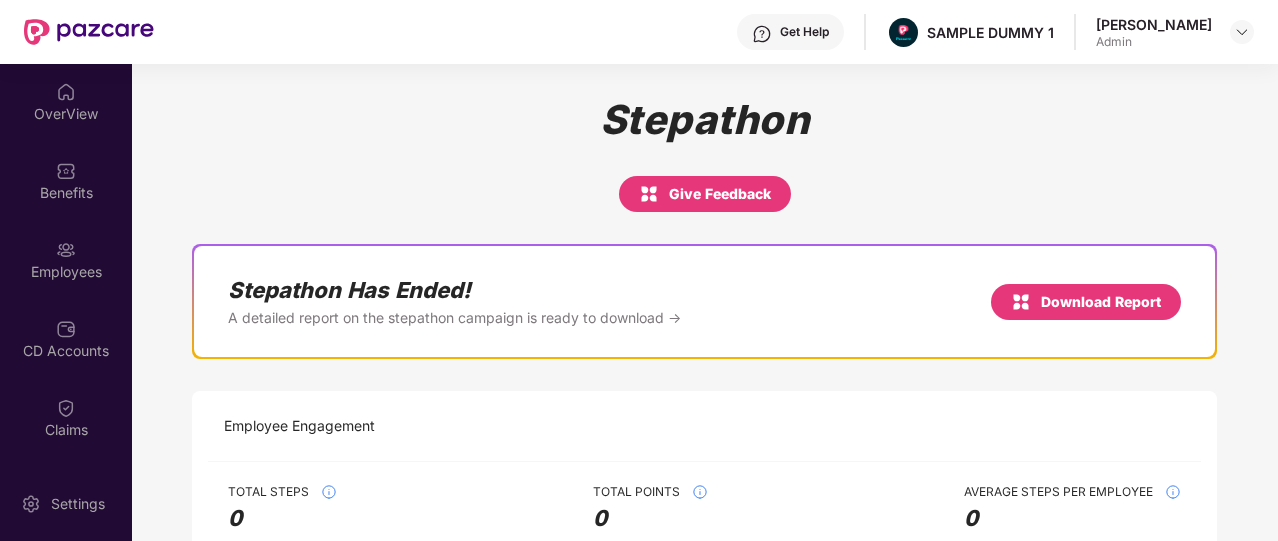 click on "Get Help" at bounding box center [804, 32] 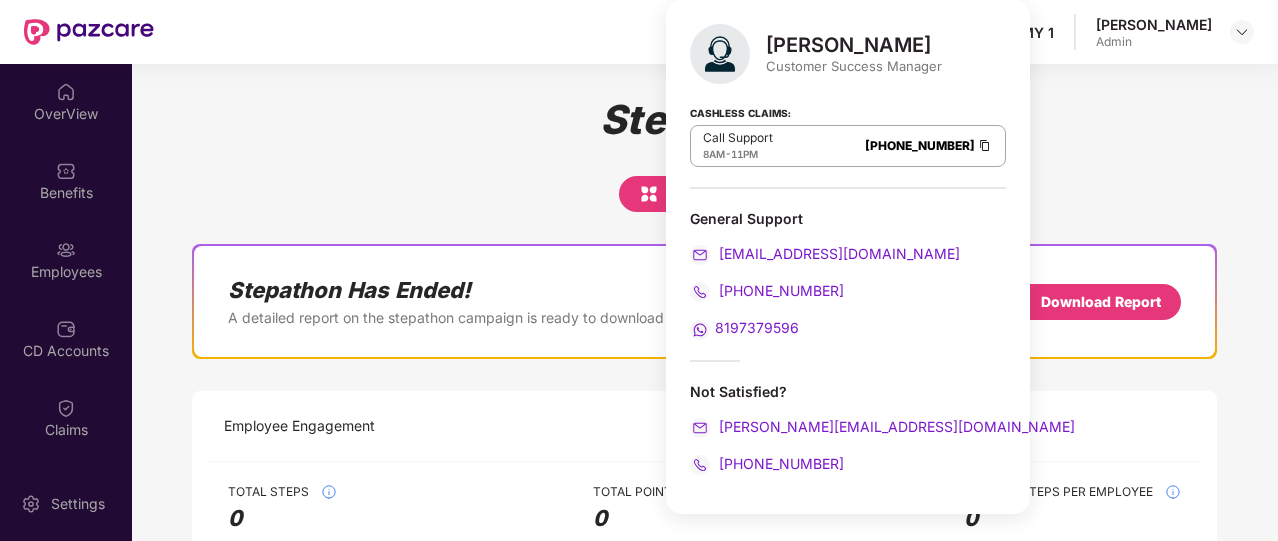 click on "Stepathon Give Feedback" at bounding box center (704, 154) 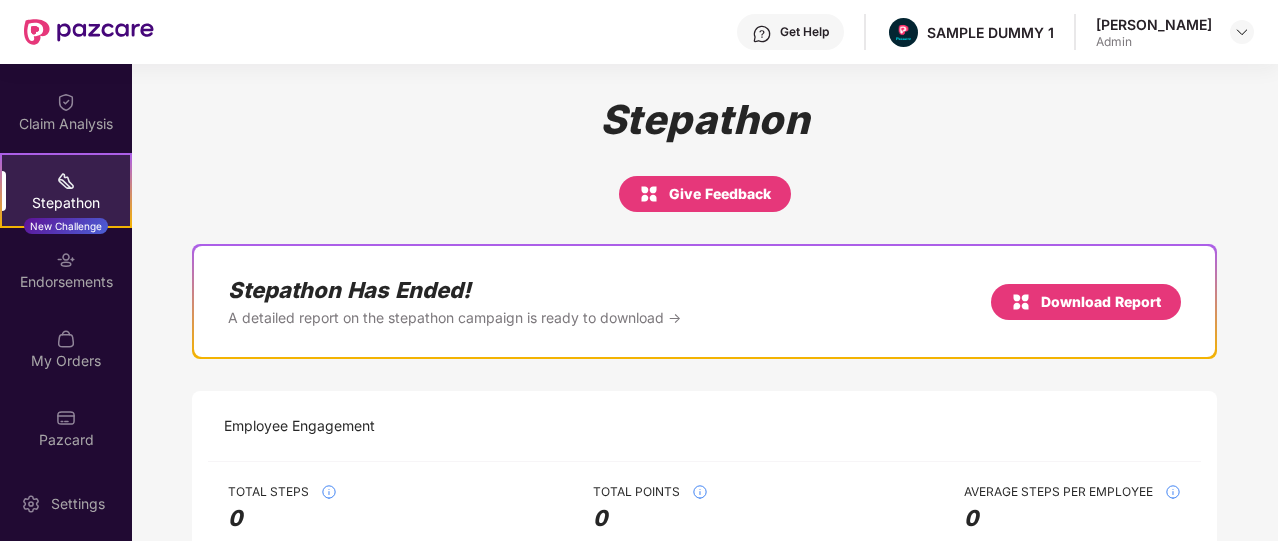 scroll, scrollTop: 387, scrollLeft: 0, axis: vertical 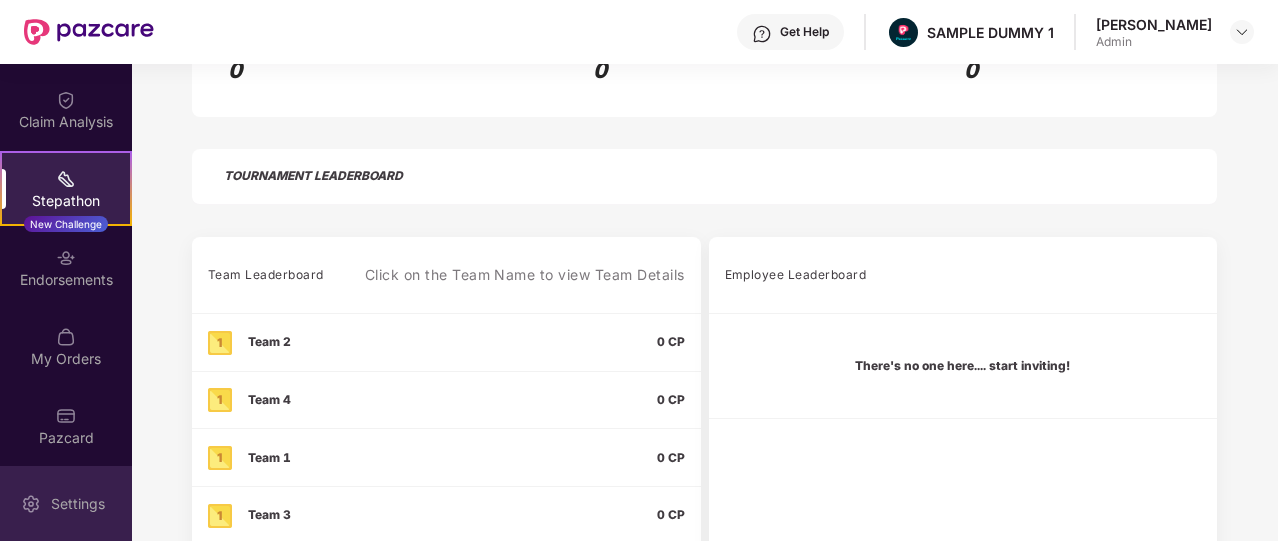 click on "Settings" at bounding box center [78, 504] 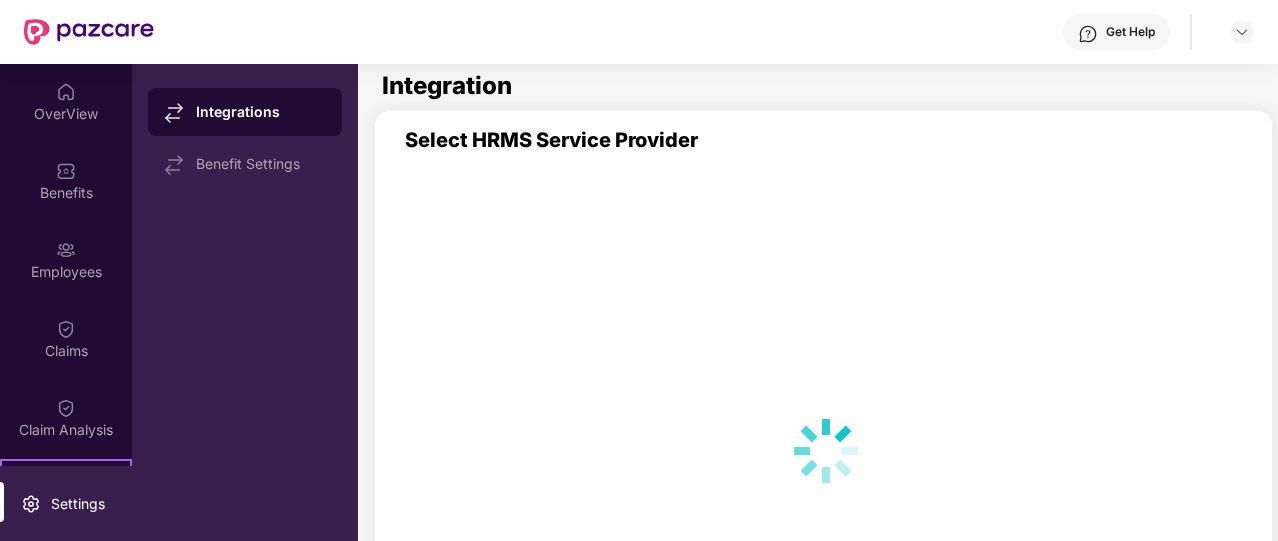 scroll, scrollTop: 0, scrollLeft: 0, axis: both 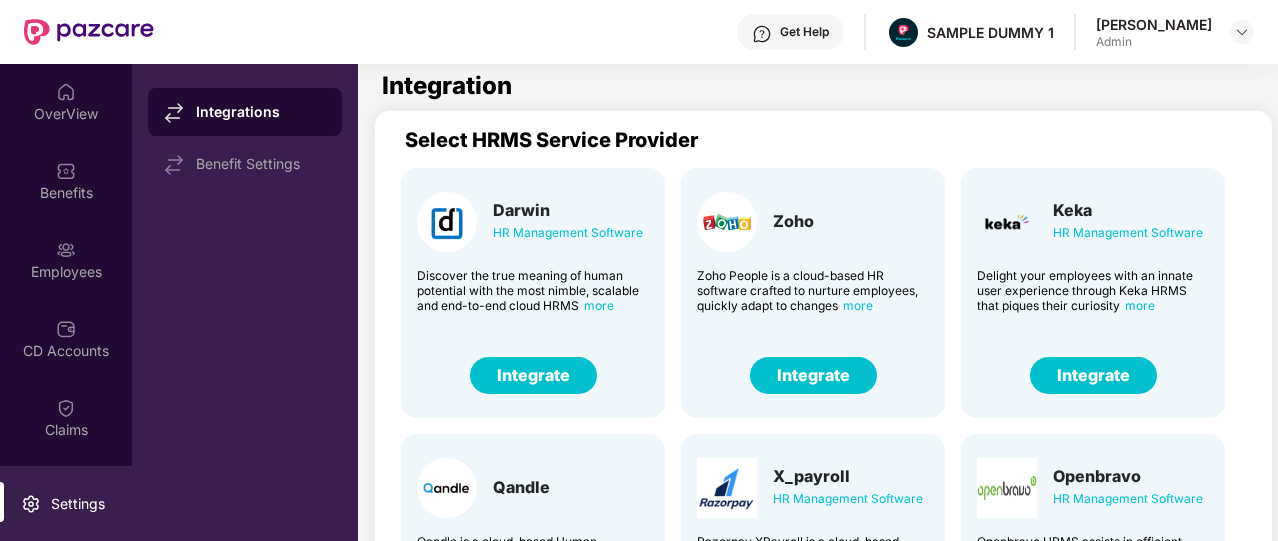 click on "Integrate" at bounding box center [1093, 375] 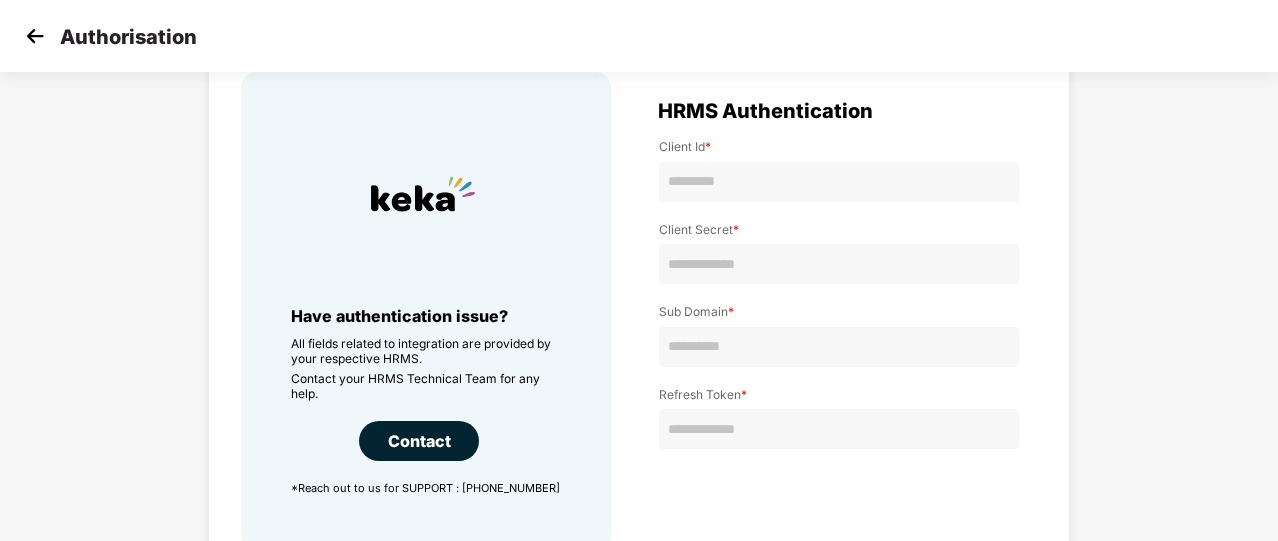 scroll, scrollTop: 98, scrollLeft: 0, axis: vertical 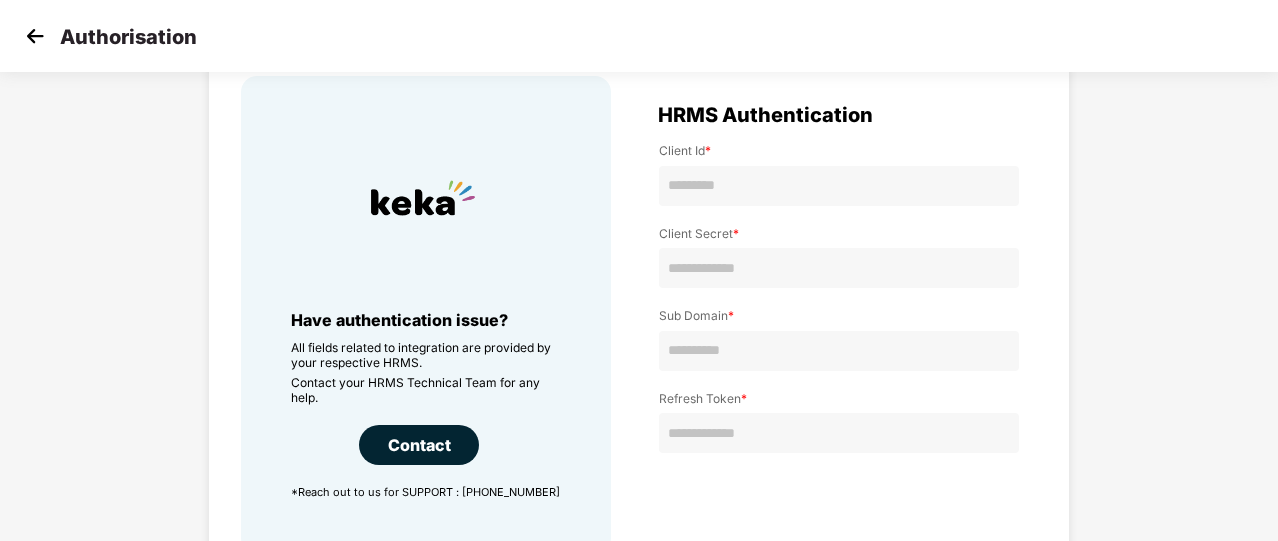 click at bounding box center (35, 36) 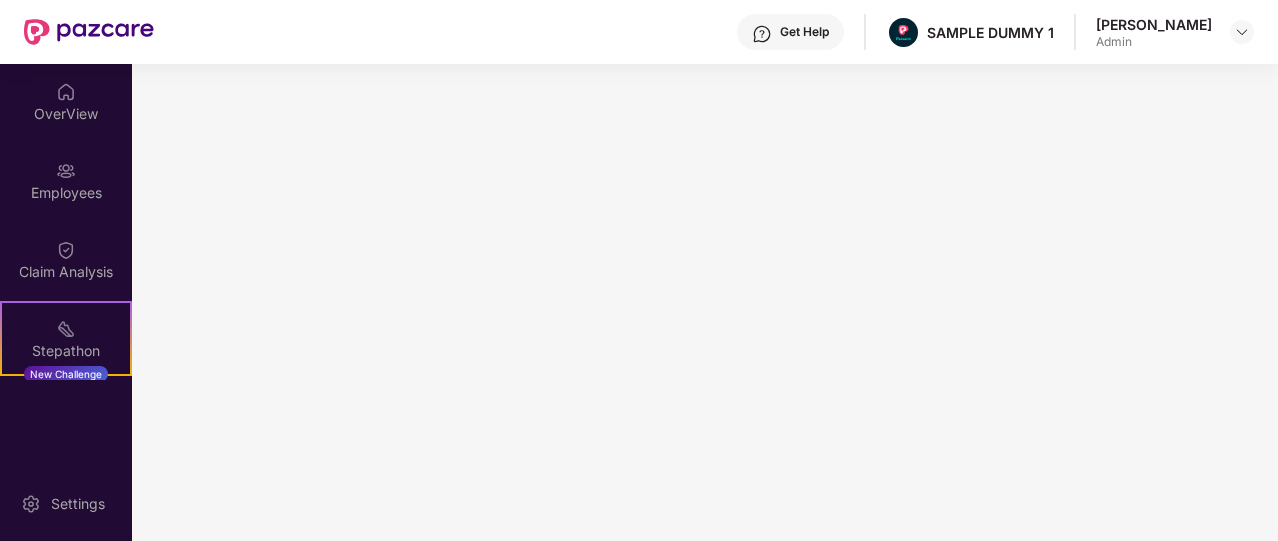 scroll, scrollTop: 0, scrollLeft: 0, axis: both 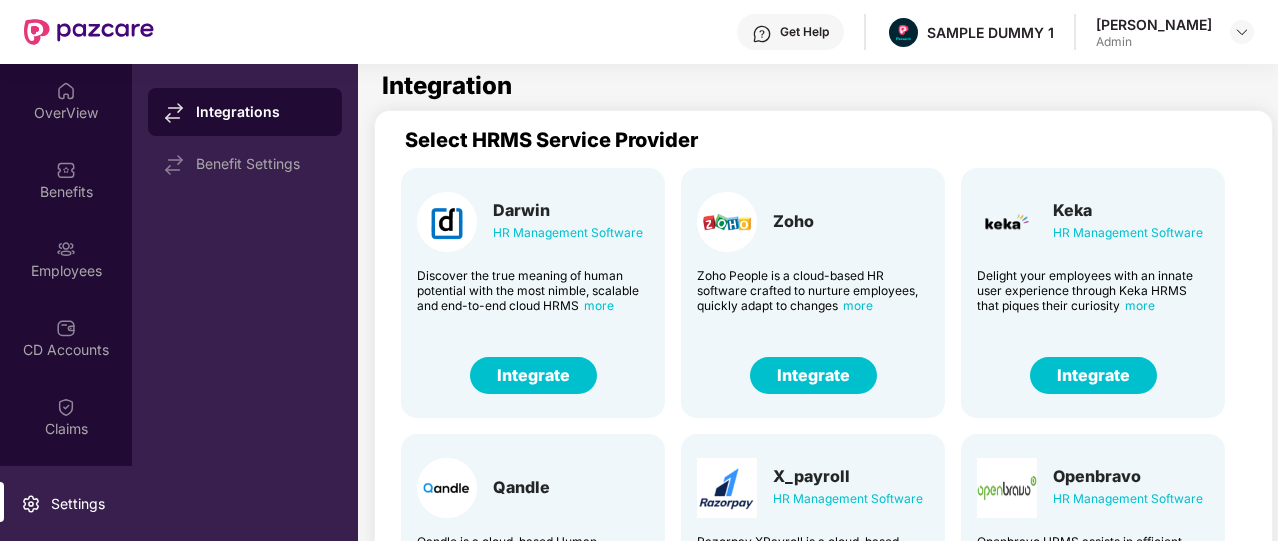 click at bounding box center (66, 170) 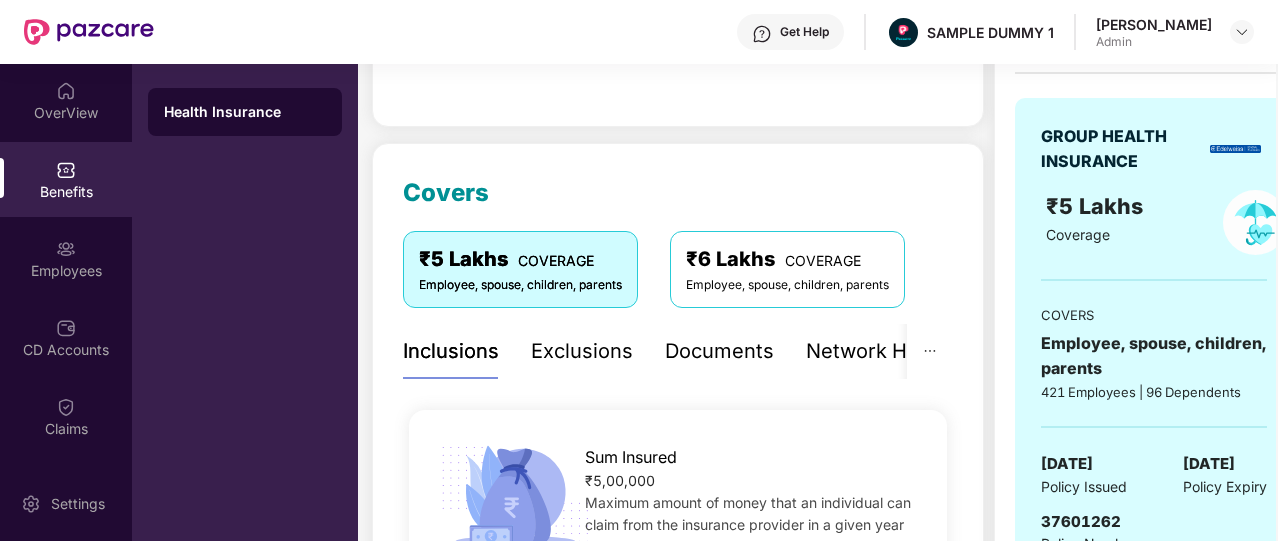 scroll, scrollTop: 0, scrollLeft: 0, axis: both 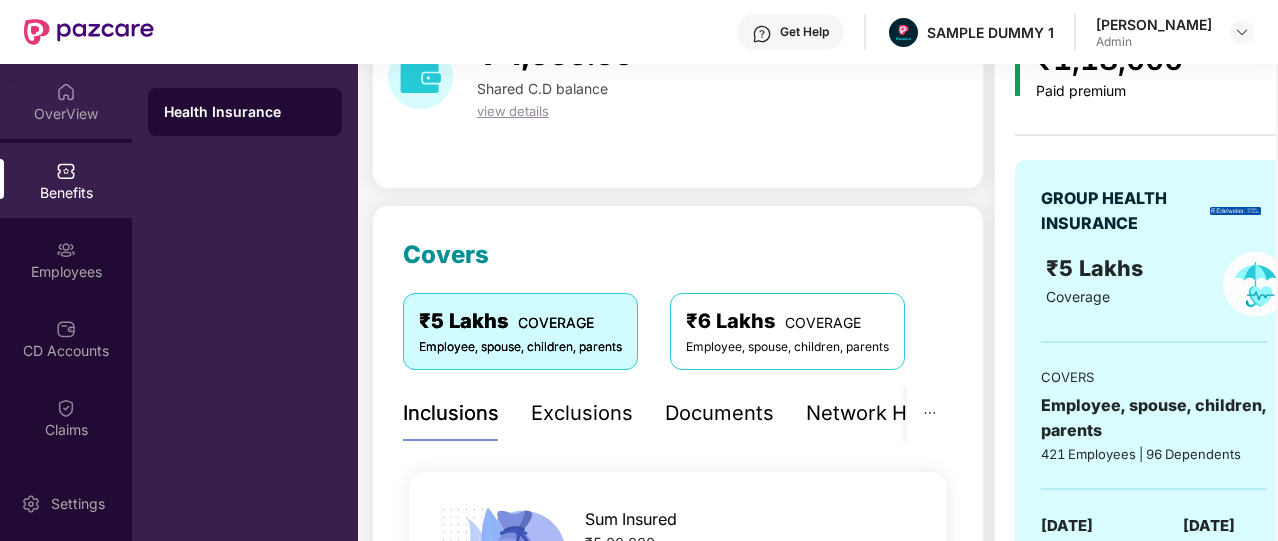click at bounding box center [66, 92] 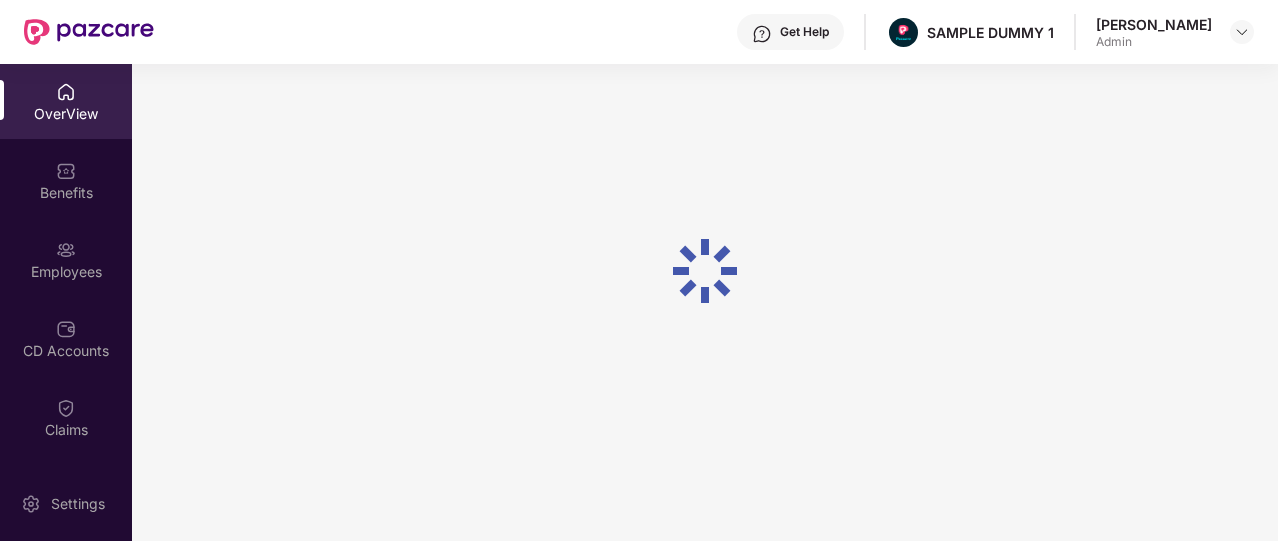 scroll, scrollTop: 64, scrollLeft: 0, axis: vertical 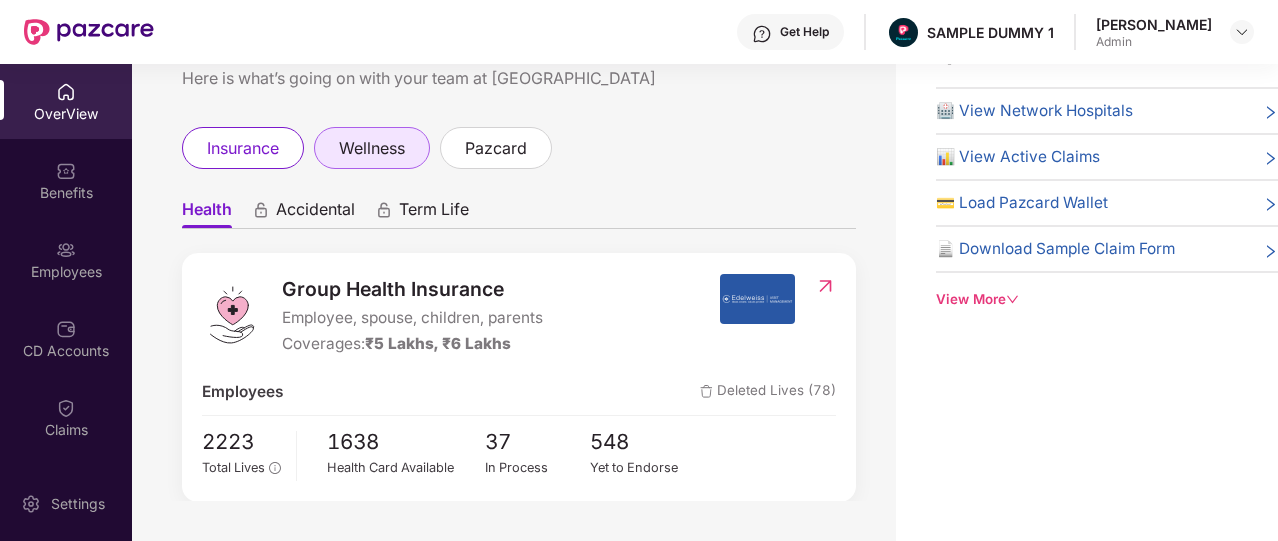 click on "wellness" at bounding box center (372, 148) 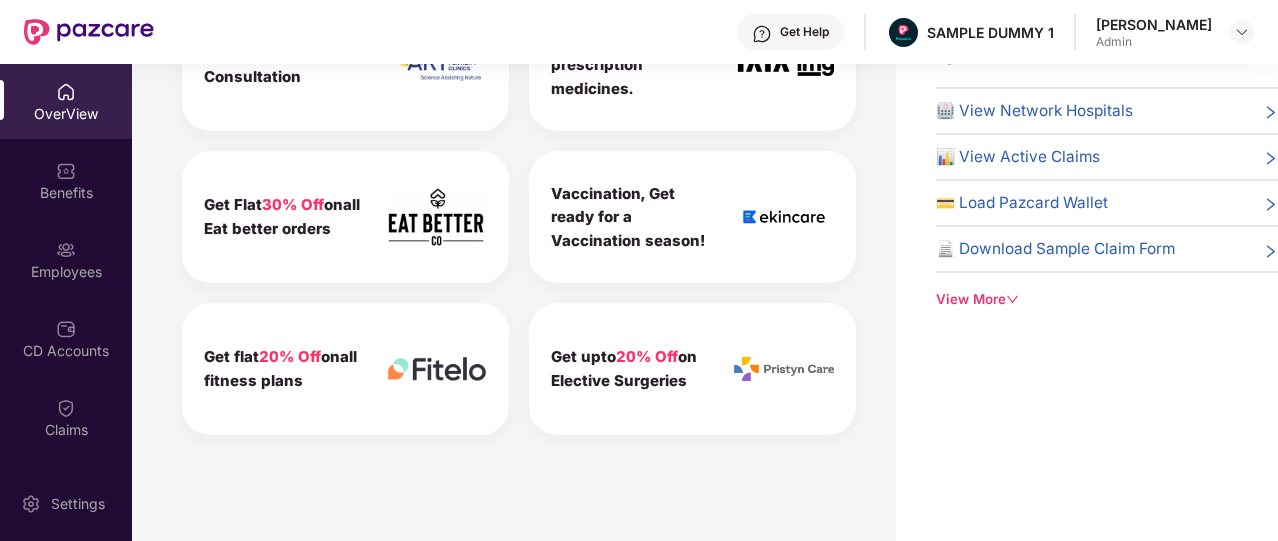 scroll, scrollTop: 951, scrollLeft: 0, axis: vertical 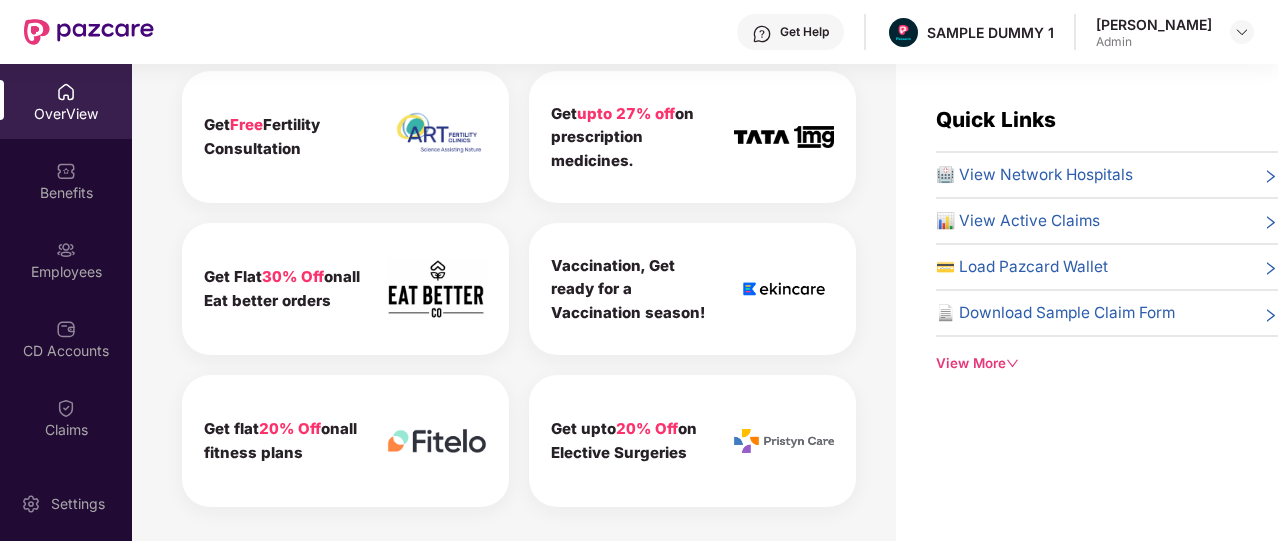 click on "OverView" at bounding box center [66, 114] 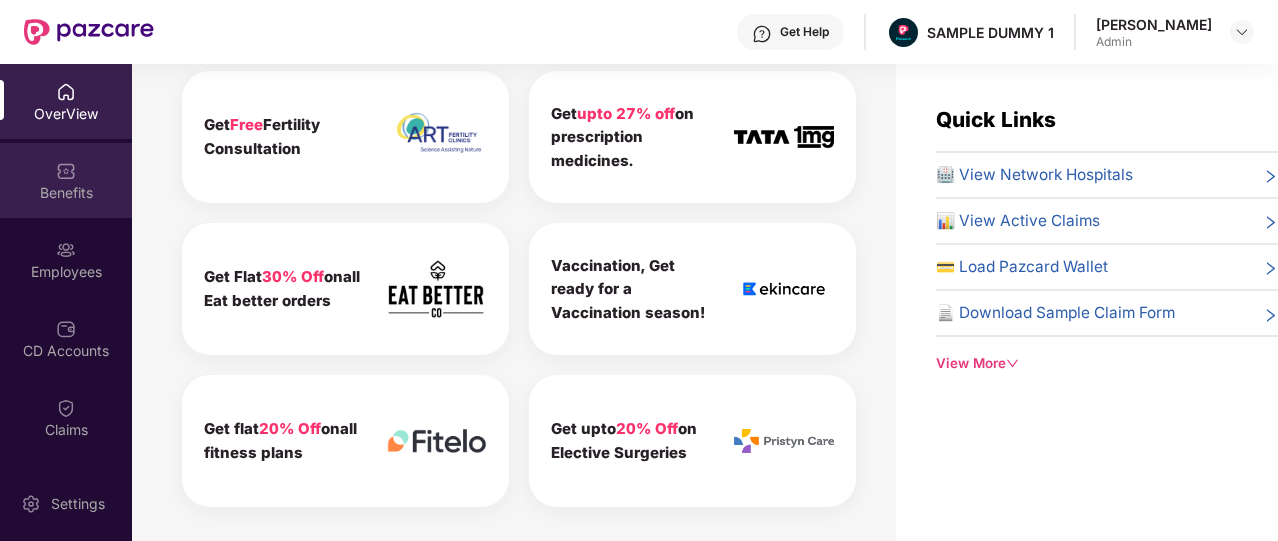 click on "Benefits" at bounding box center (66, 193) 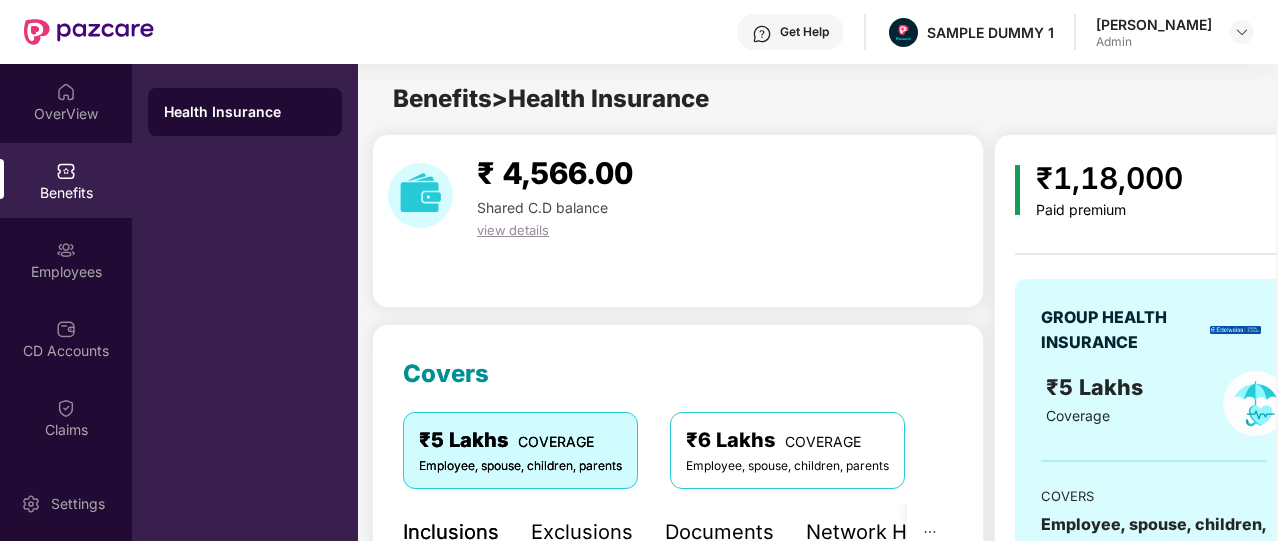 click on "Covers ₹5 Lakhs COVERAGE Employee, spouse, children, parents ₹6 Lakhs COVERAGE Employee, spouse, children, parents Inclusions Exclusions Documents Network Hospitals Sum Insured ₹5,00,000 Maximum amount of money that an individual can claim from the insurance provider in a given year on family floater basis. Normal Room Rent ₹1,000 Maximum amount of per day room charges for normal room. Subject to proportionate deduction. ICU Room Rent ₹2,000 Maximum amount of per day room charges for ICU. Subject to proportionate deduction. Ambulance ₹2,000 Maximum amount that can be claimed for ground ambulance services. Pre-existing diseases coverage Covered Coverage for diseases that already exists at the time you buy a health insurance policy. Maternity Normal ₹50,000 Coverage for delivery expenses, including expenses related to normal delivery. Maternity caesarean ₹50,000 Coverage for delivery expenses, including expenses related to caesarean delivery. Waiting Period Zero days Pre Hospitalization 30 days" at bounding box center (678, 2237) 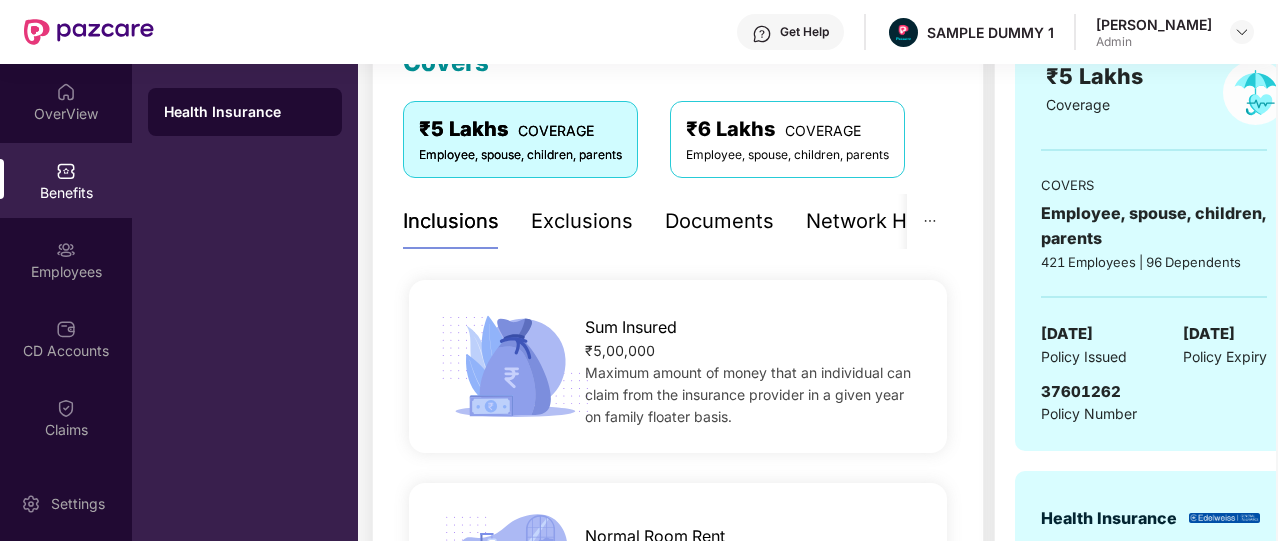 scroll, scrollTop: 308, scrollLeft: 0, axis: vertical 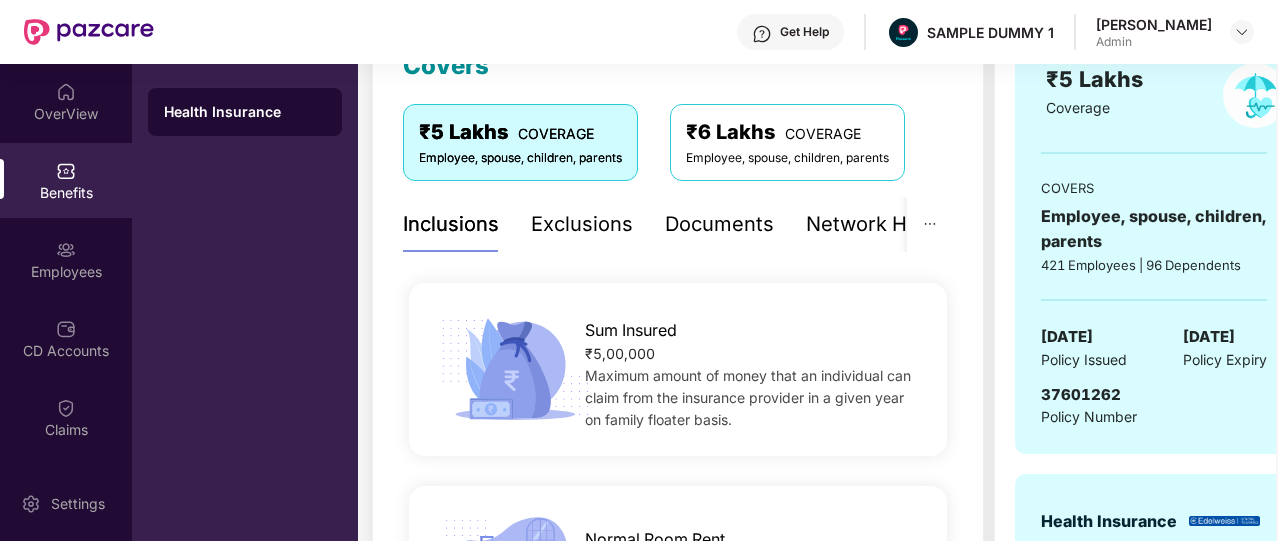 click on "Documents" at bounding box center [719, 224] 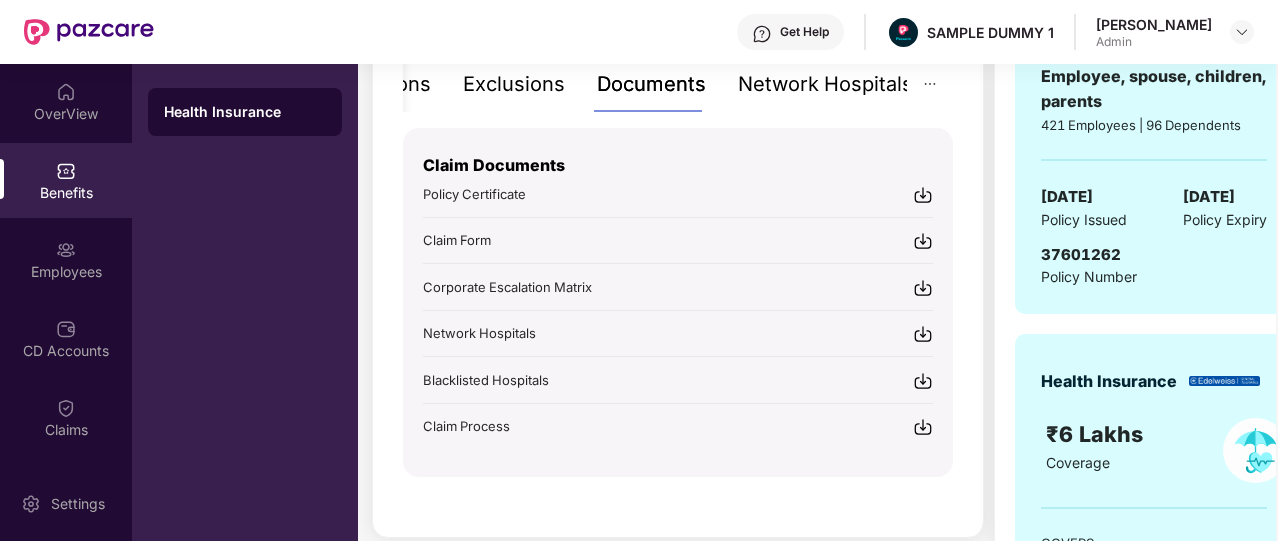 scroll, scrollTop: 447, scrollLeft: 0, axis: vertical 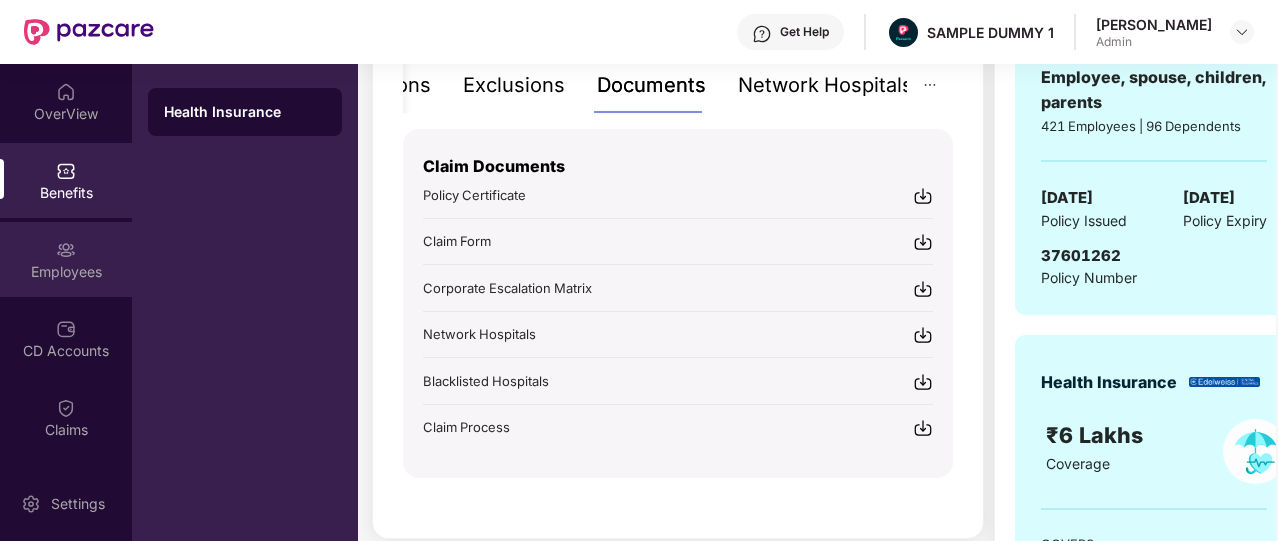 click on "Employees" at bounding box center [66, 259] 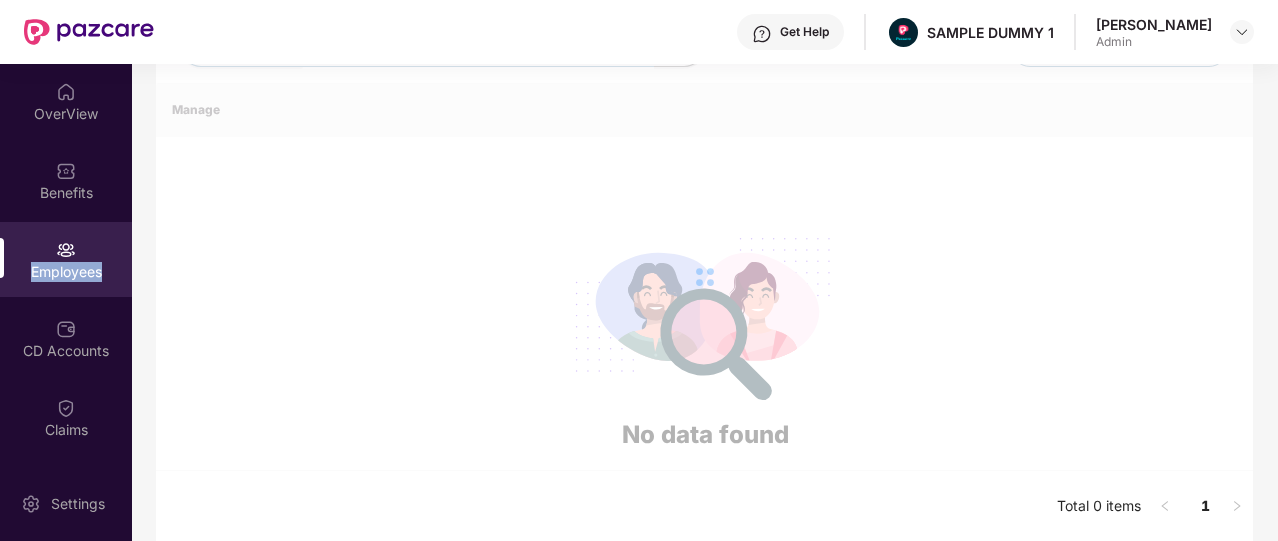 click on "Employees" at bounding box center [66, 259] 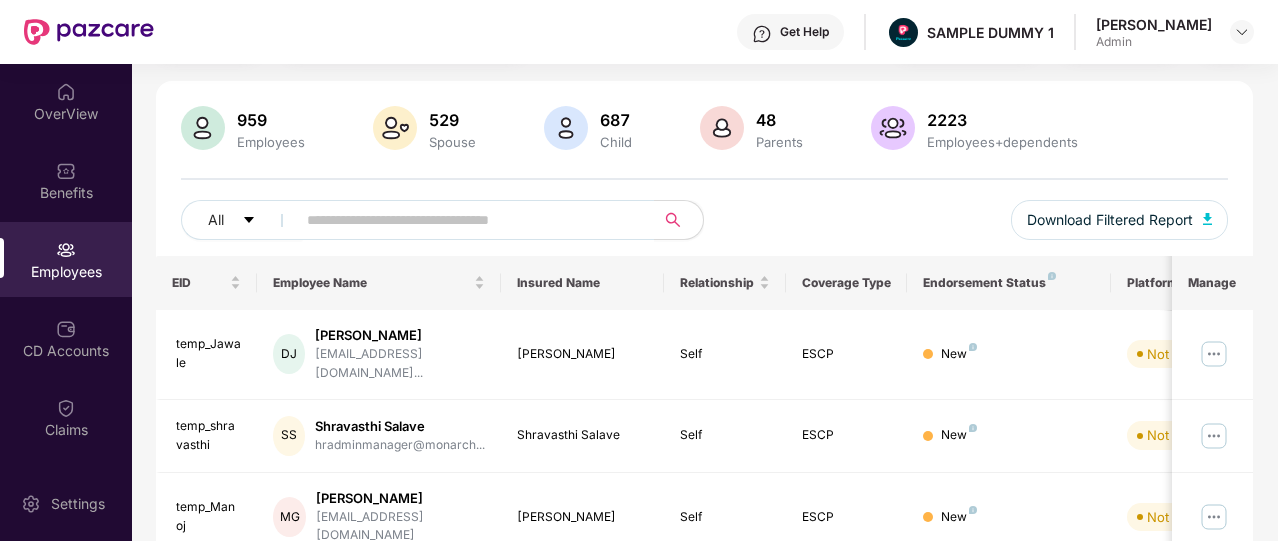 scroll, scrollTop: 0, scrollLeft: 0, axis: both 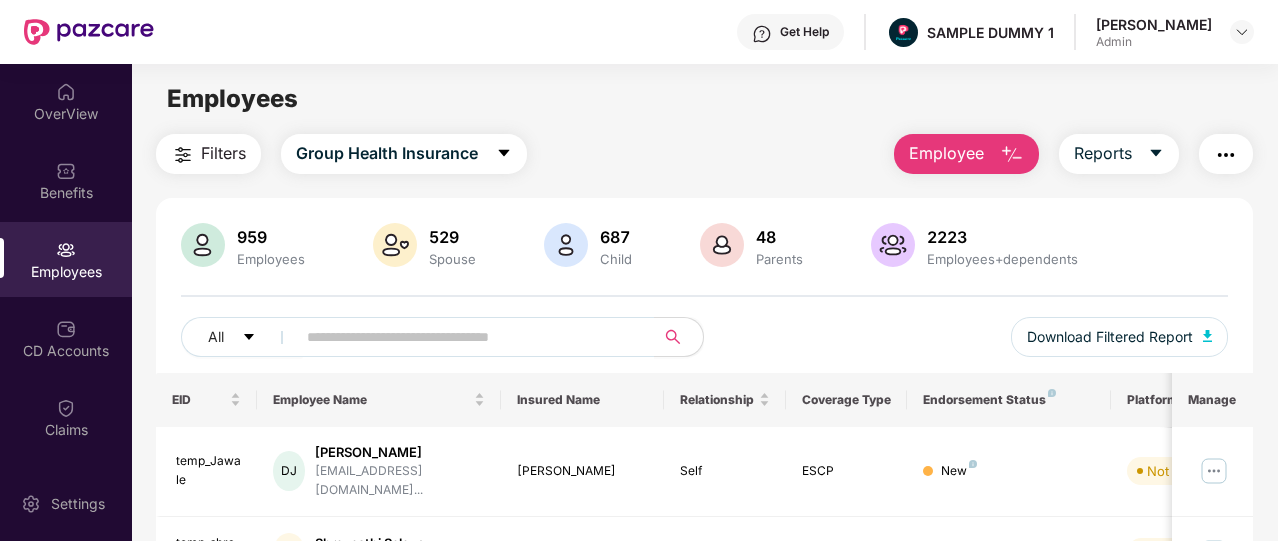 click at bounding box center [1226, 154] 